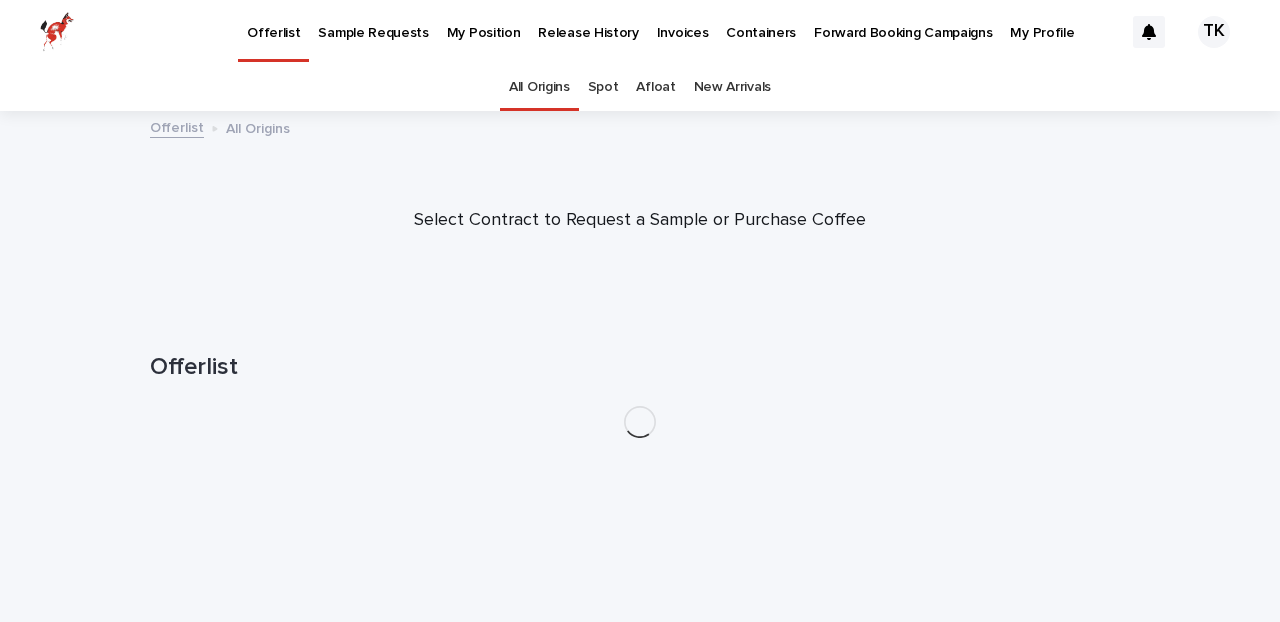 scroll, scrollTop: 0, scrollLeft: 0, axis: both 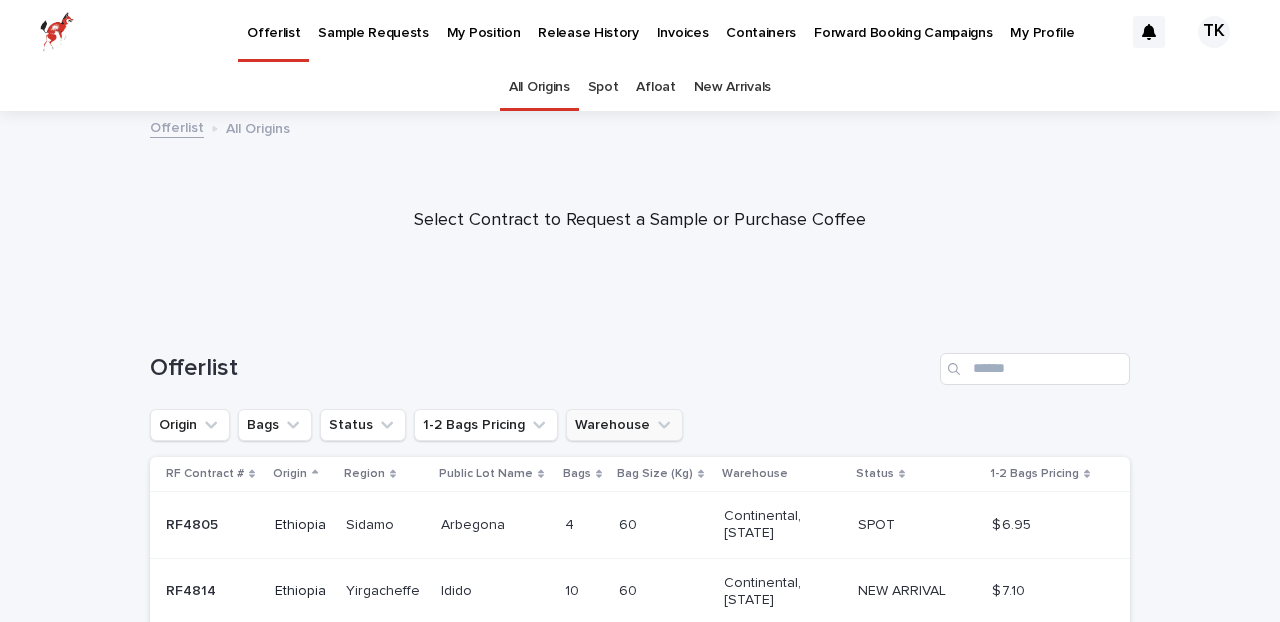 click 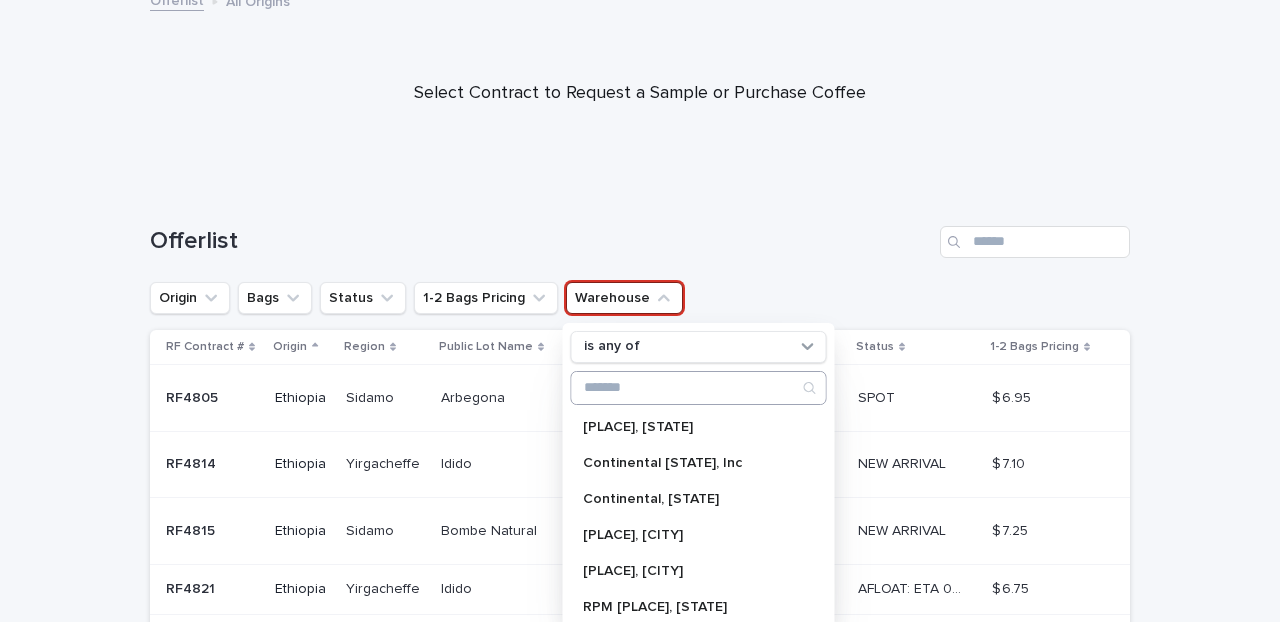 scroll, scrollTop: 129, scrollLeft: 0, axis: vertical 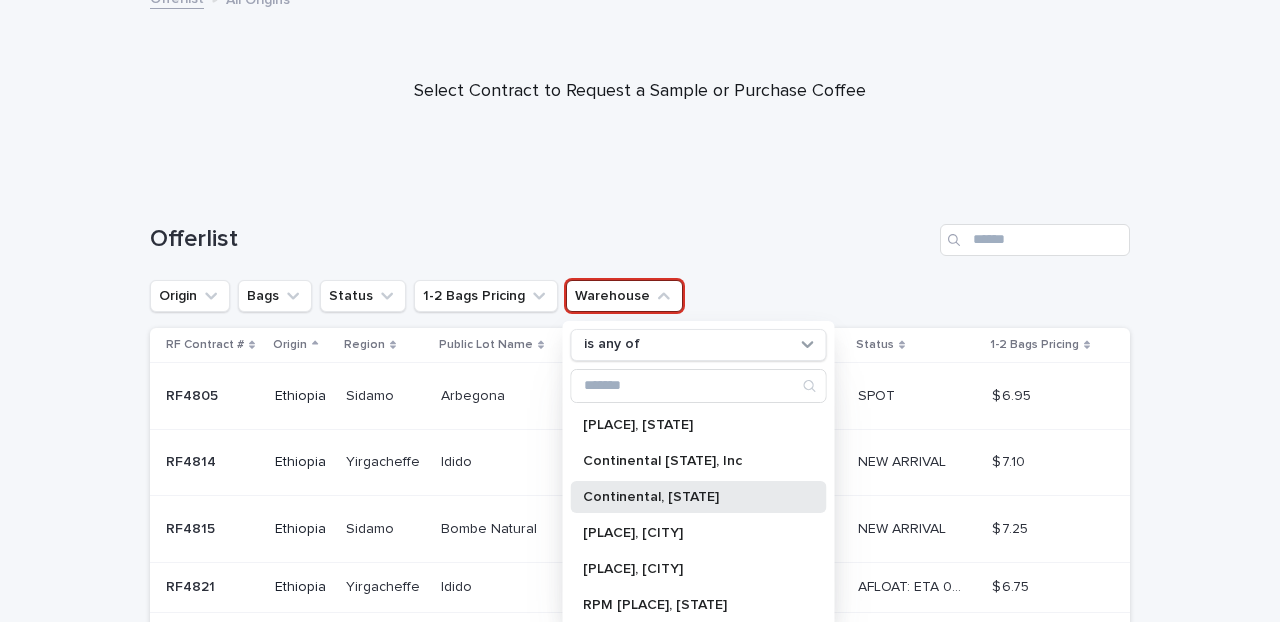 click on "Continental, [STATE]" at bounding box center [689, 497] 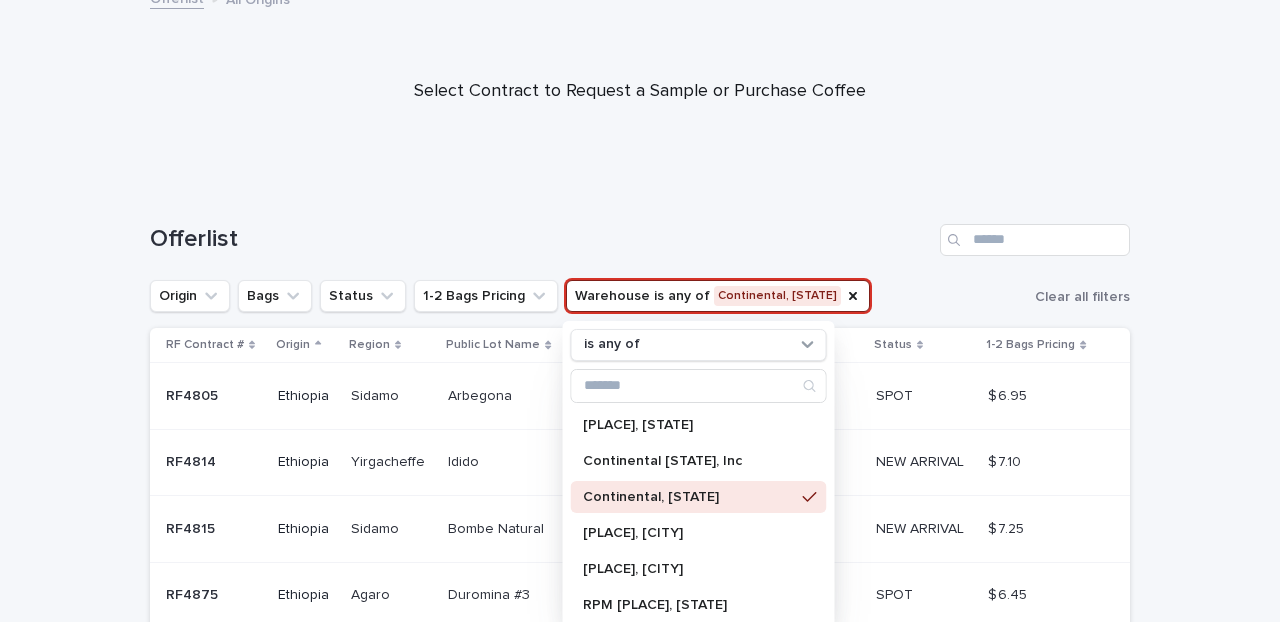 click on "Offerlist" at bounding box center [640, 232] 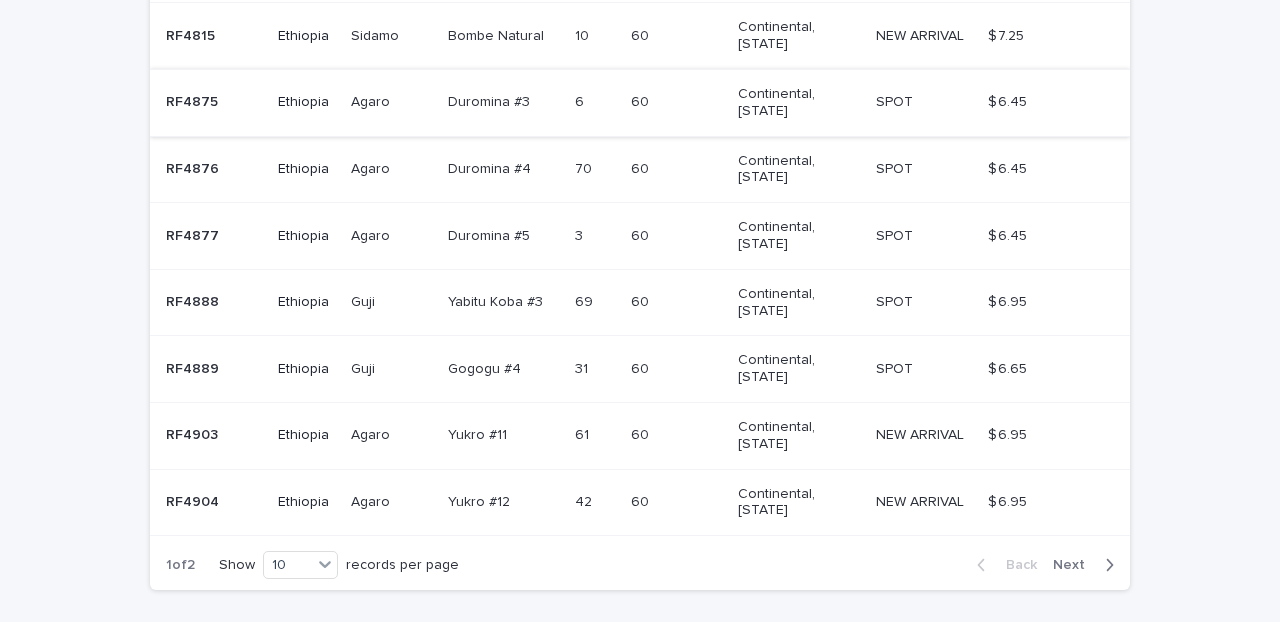 scroll, scrollTop: 628, scrollLeft: 0, axis: vertical 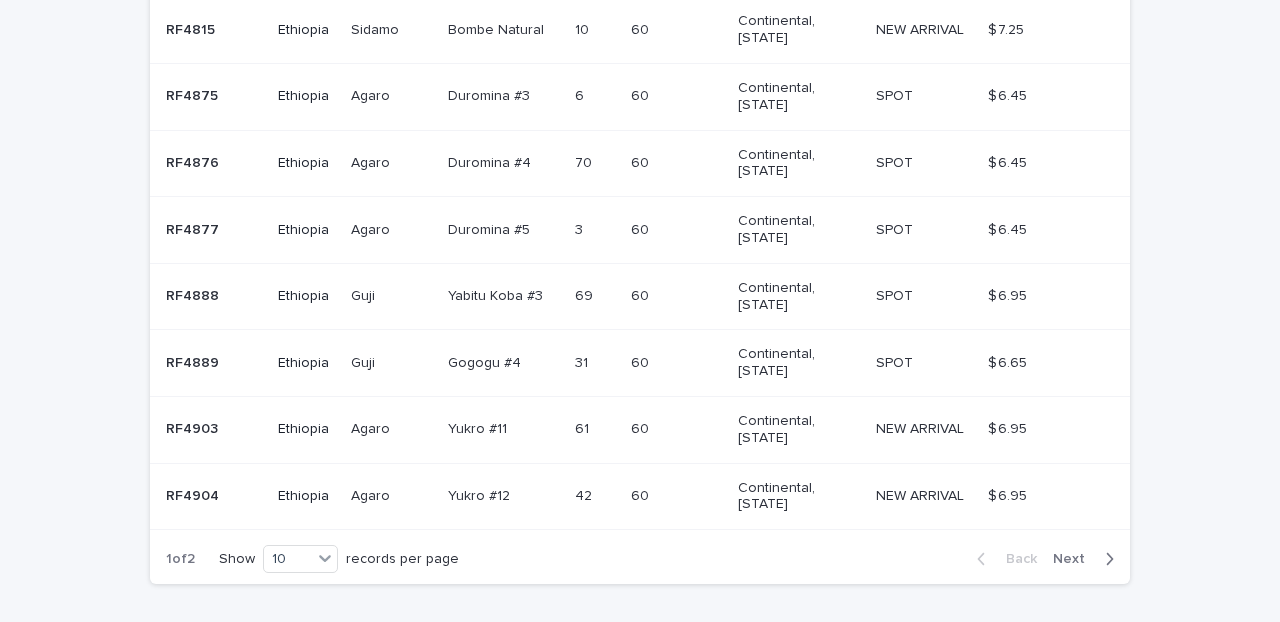 click on "Next" at bounding box center (1075, 559) 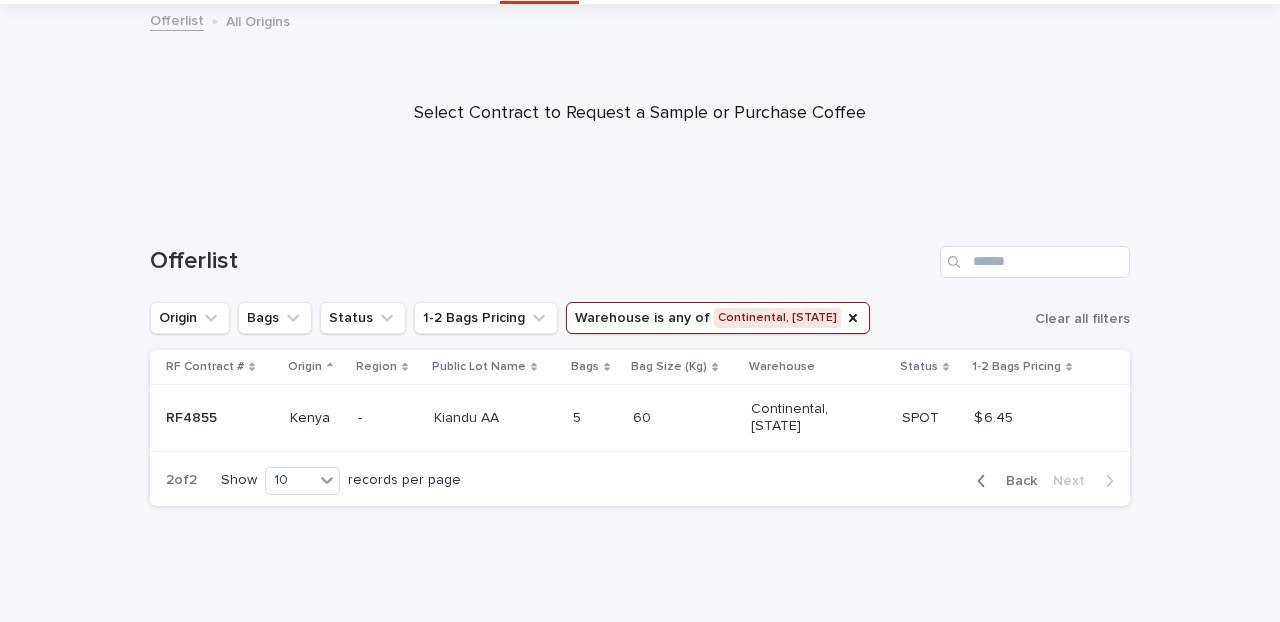 scroll, scrollTop: 108, scrollLeft: 0, axis: vertical 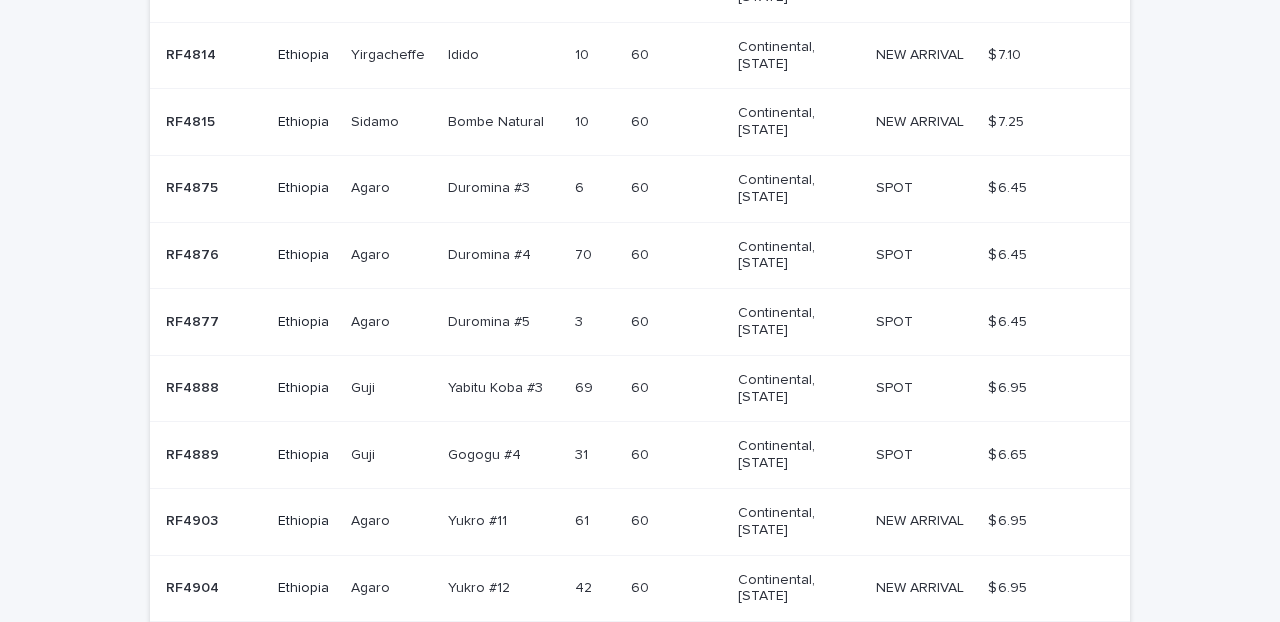 click on "RF Contract # Origin Region Public Lot Name Bags Bag Size (Kg) Warehouse Status 1-2 Bags Pricing RF4805 RF4805   Ethiopia Sidamo Sidamo   Arbegona  Arbegona    4 4   60 60   Continental, [STATE]   SPOT SPOT   $ 6.95 $ 6.95   RF4814 RF4814   Ethiopia Yirgacheffe Yirgacheffe   Idido  Idido    10 10   60 60   Continental, [STATE]   NEW ARRIVAL NEW ARRIVAL   $ 7.10 $ 7.10   RF4815 RF4815   Ethiopia Sidamo Sidamo   Bombe  Natural Bombe  Natural   10 10   60 60   Continental, [STATE]   NEW ARRIVAL NEW ARRIVAL   $ 7.25 $ 7.25   RF4875 RF4875   Ethiopia Agaro Agaro   Duromina #3 Duromina #3   6 6   60 60   Continental, [STATE]   SPOT SPOT   $ 6.45 $ 6.45   RF4876 RF4876   Ethiopia Agaro Agaro   Duromina #4 Duromina #4   70 70   60 60   Continental, [STATE]   SPOT SPOT   $ 6.45 $ 6.45   RF4877 RF4877   Ethiopia Agaro Agaro   Duromina #5 Duromina #5   3 3   60 60   Continental, [STATE]   SPOT SPOT   $ 6.45 $ 6.45   RF4888 RF4888   Guji" at bounding box center [640, 271] 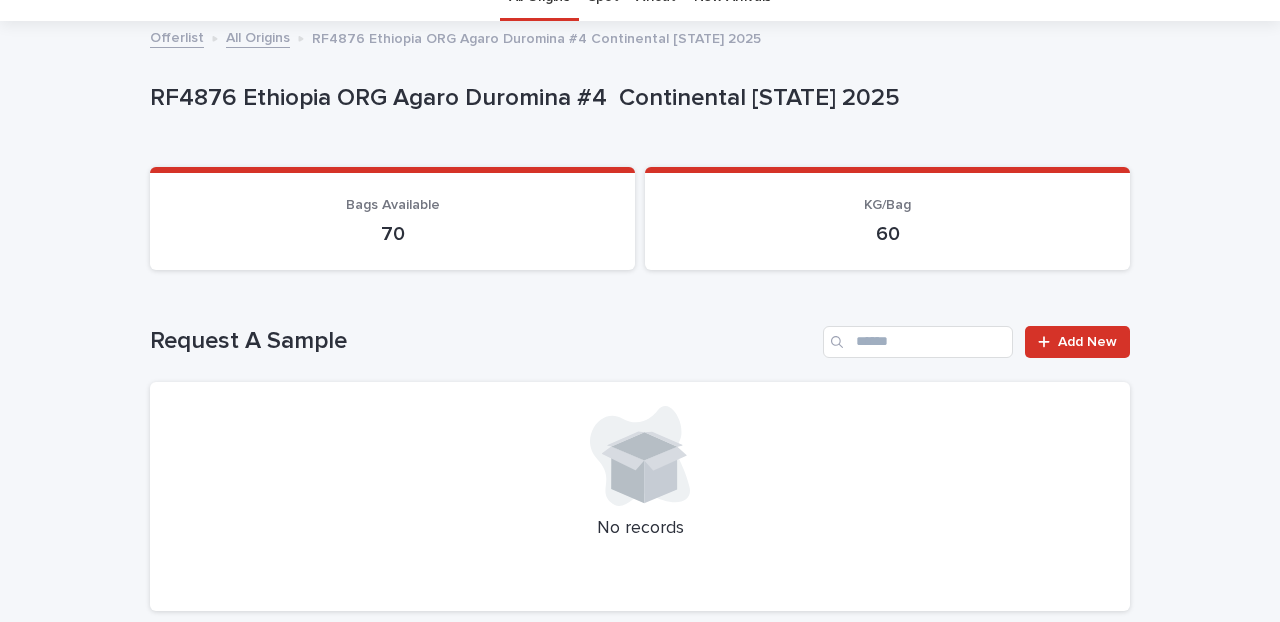 scroll, scrollTop: 176, scrollLeft: 0, axis: vertical 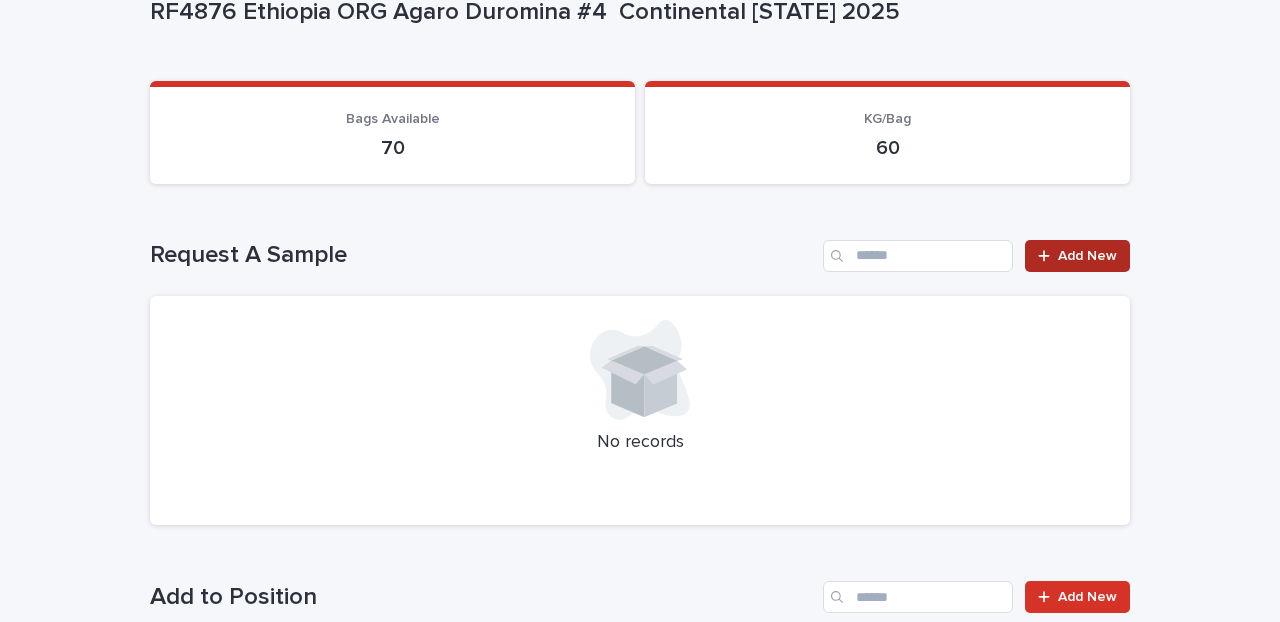 click on "Add New" at bounding box center [1087, 256] 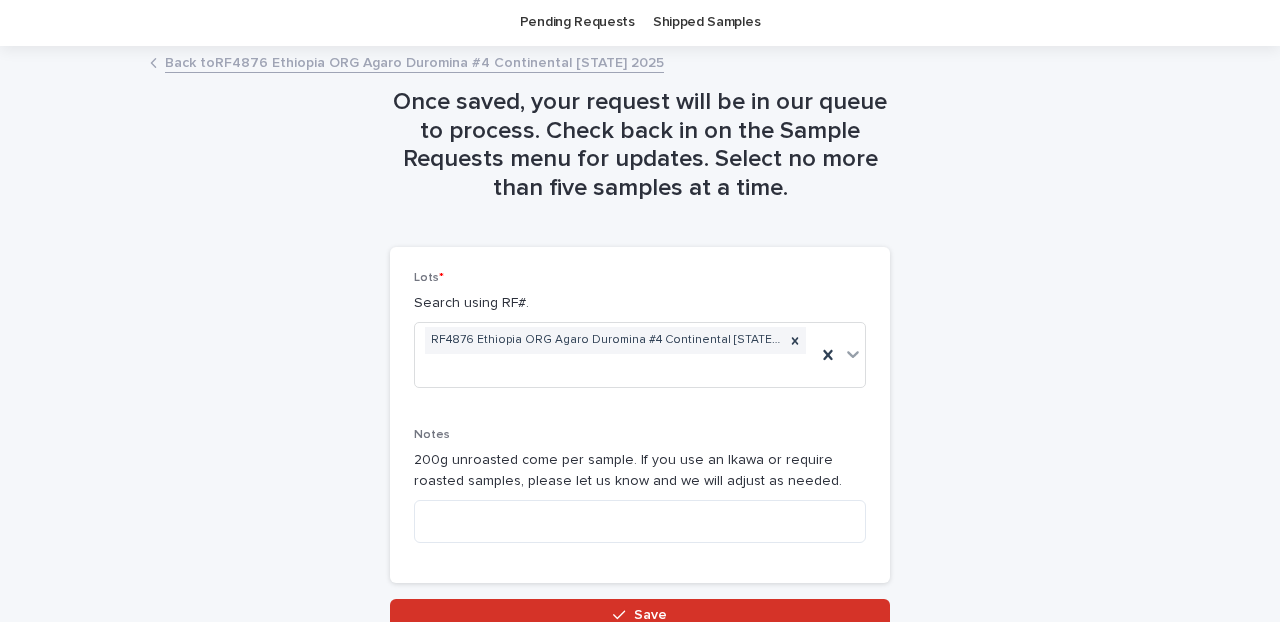 scroll, scrollTop: 148, scrollLeft: 0, axis: vertical 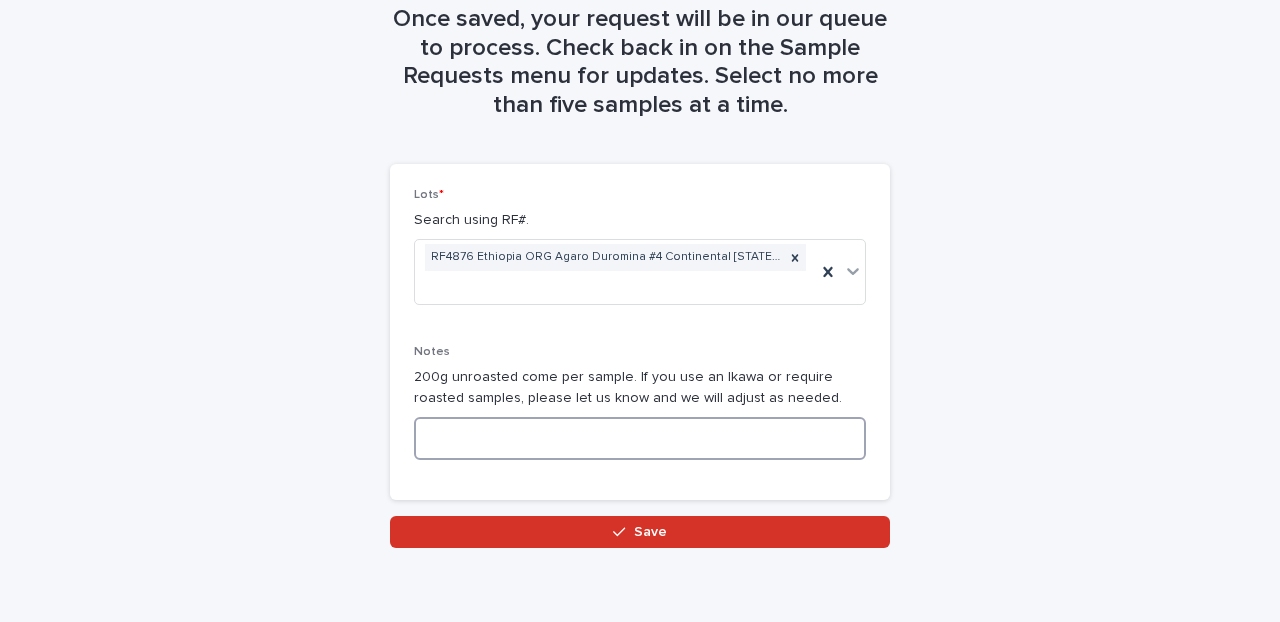 click at bounding box center [640, 438] 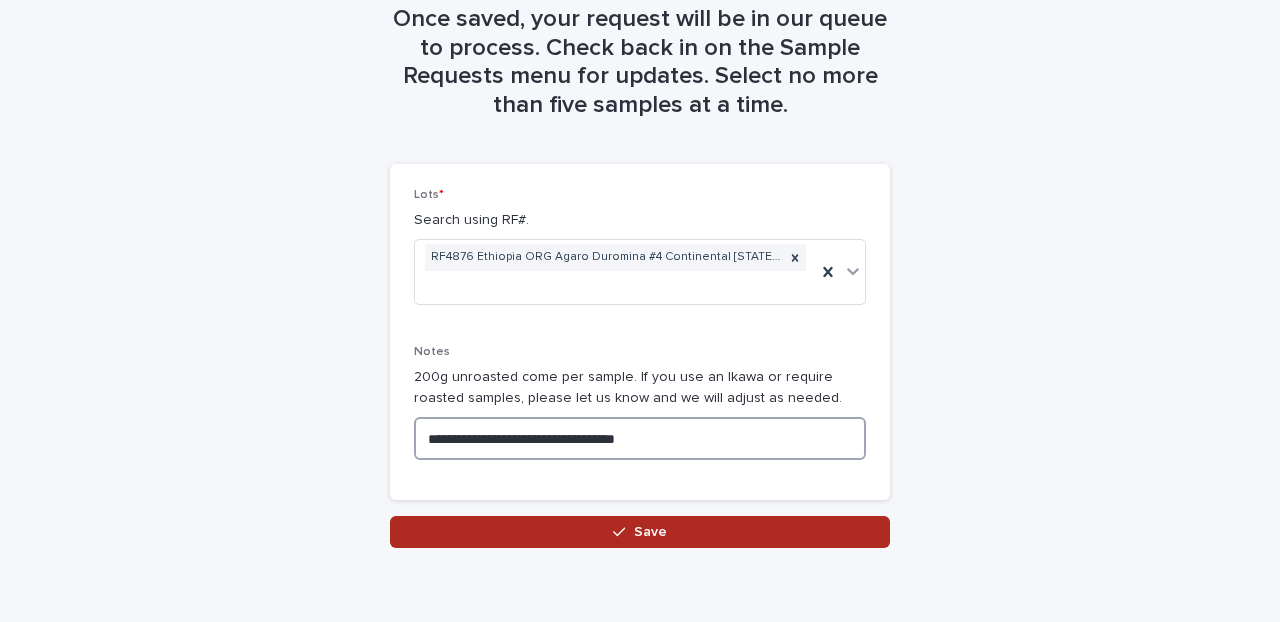 type on "**********" 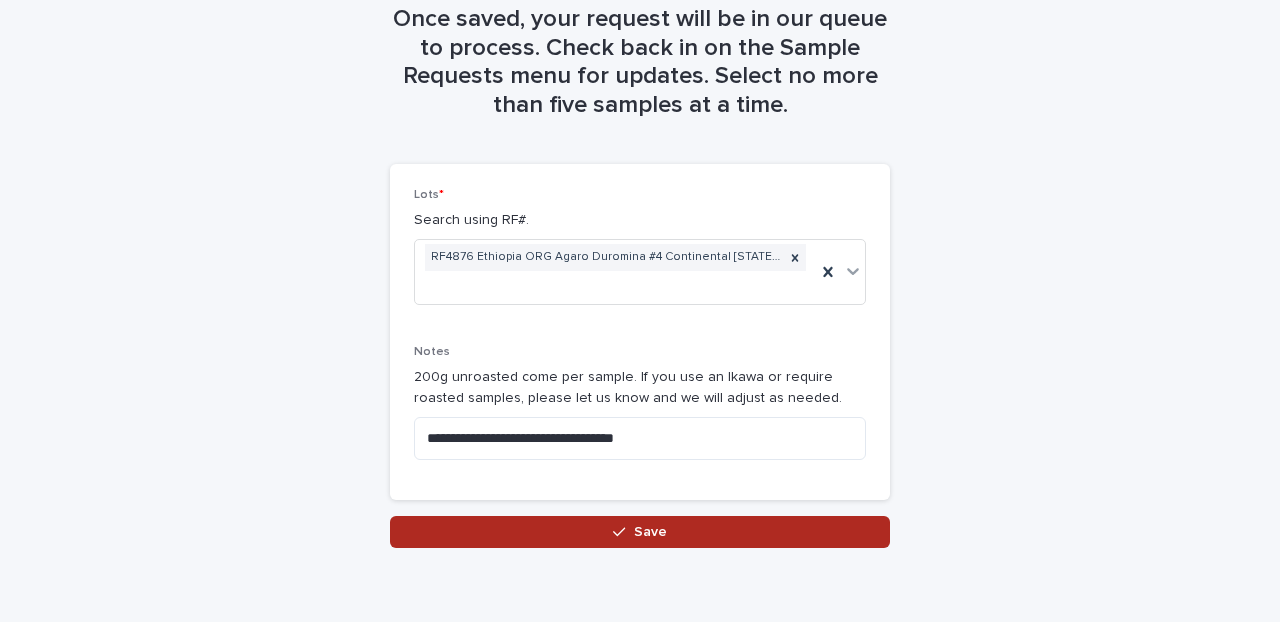 click on "Save" at bounding box center (640, 532) 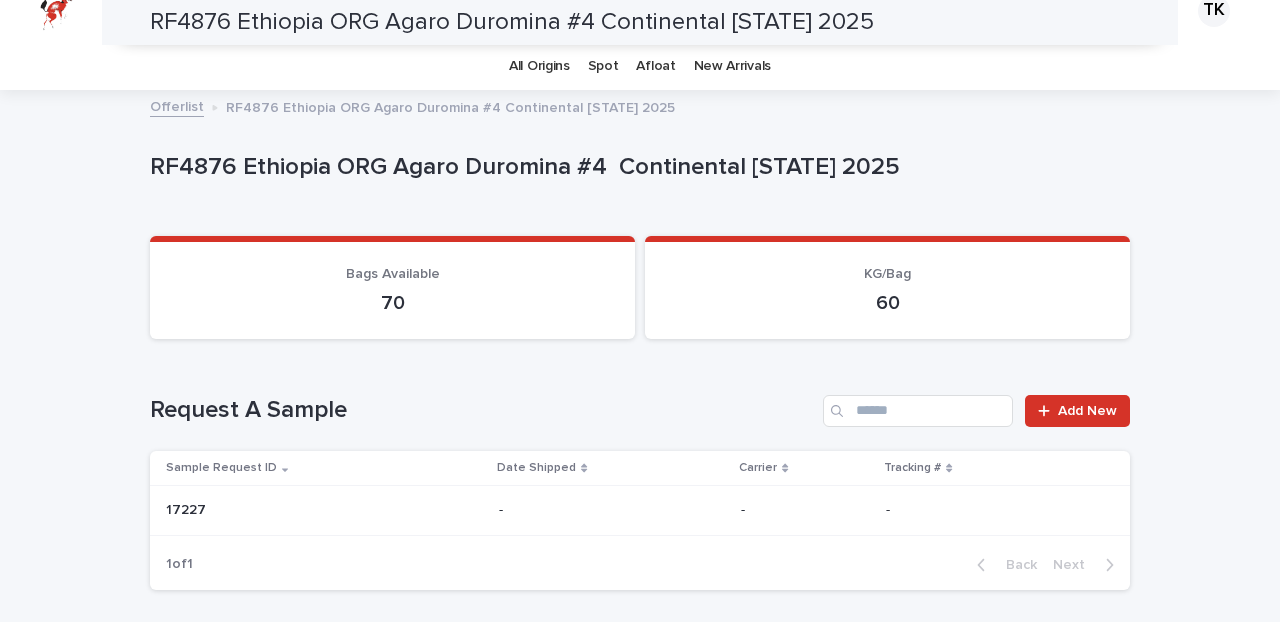 scroll, scrollTop: 0, scrollLeft: 0, axis: both 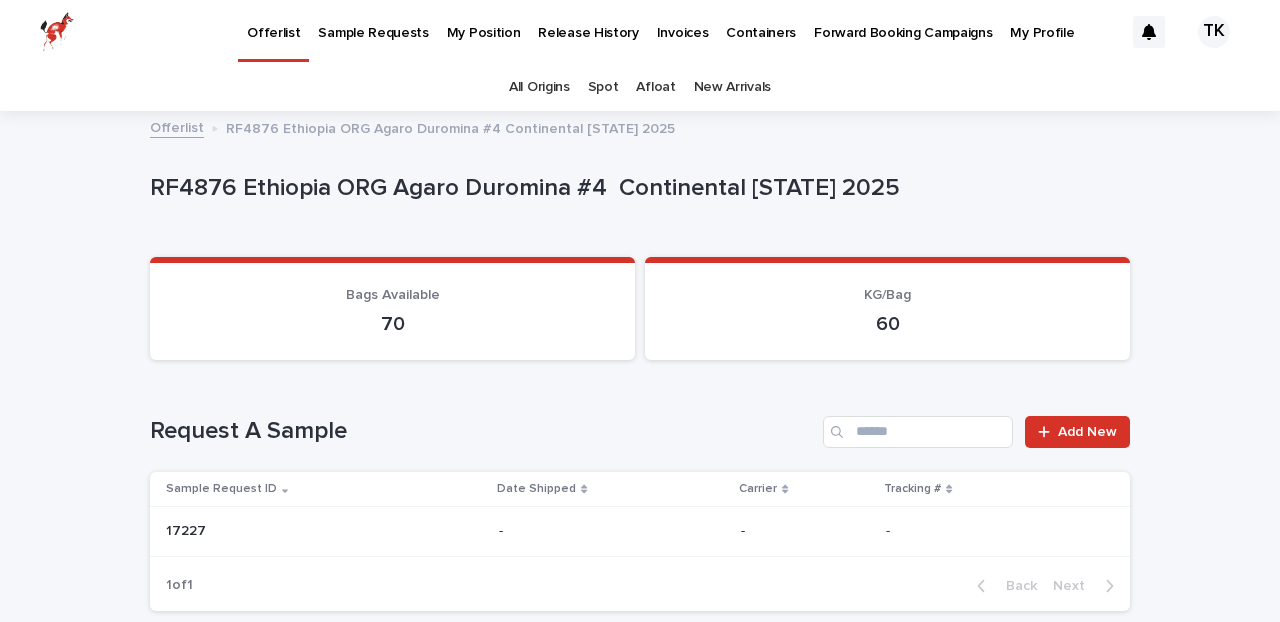 click on "Sample Requests" at bounding box center (373, 21) 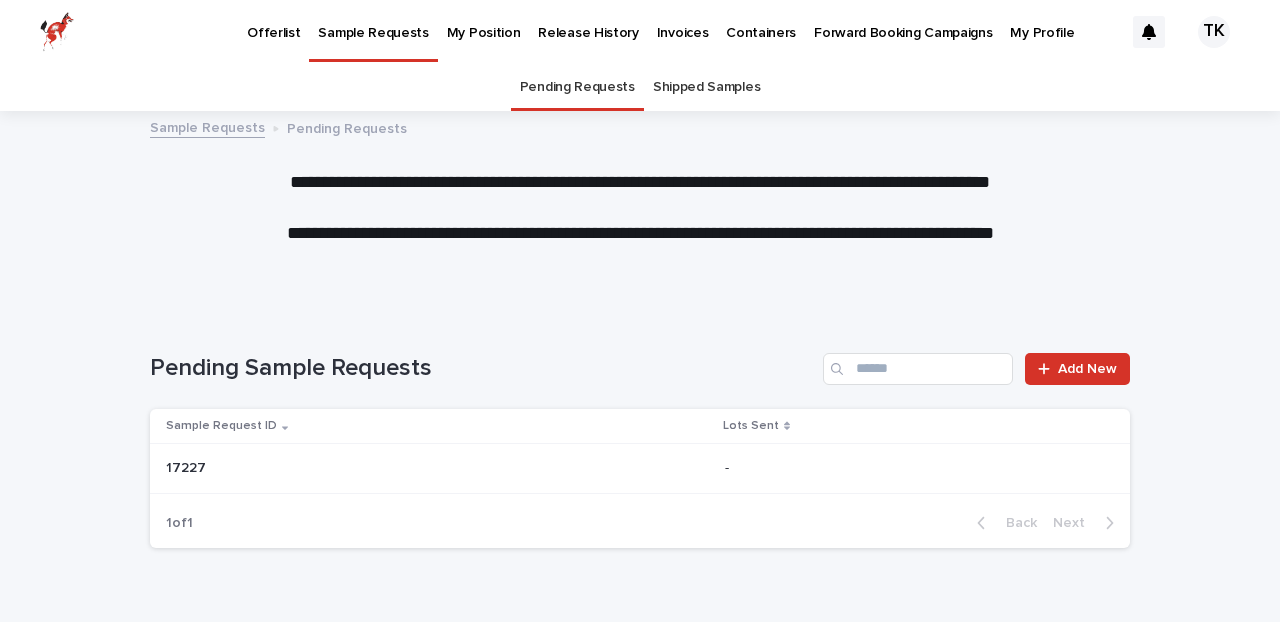 click on "Offerlist" at bounding box center (273, 21) 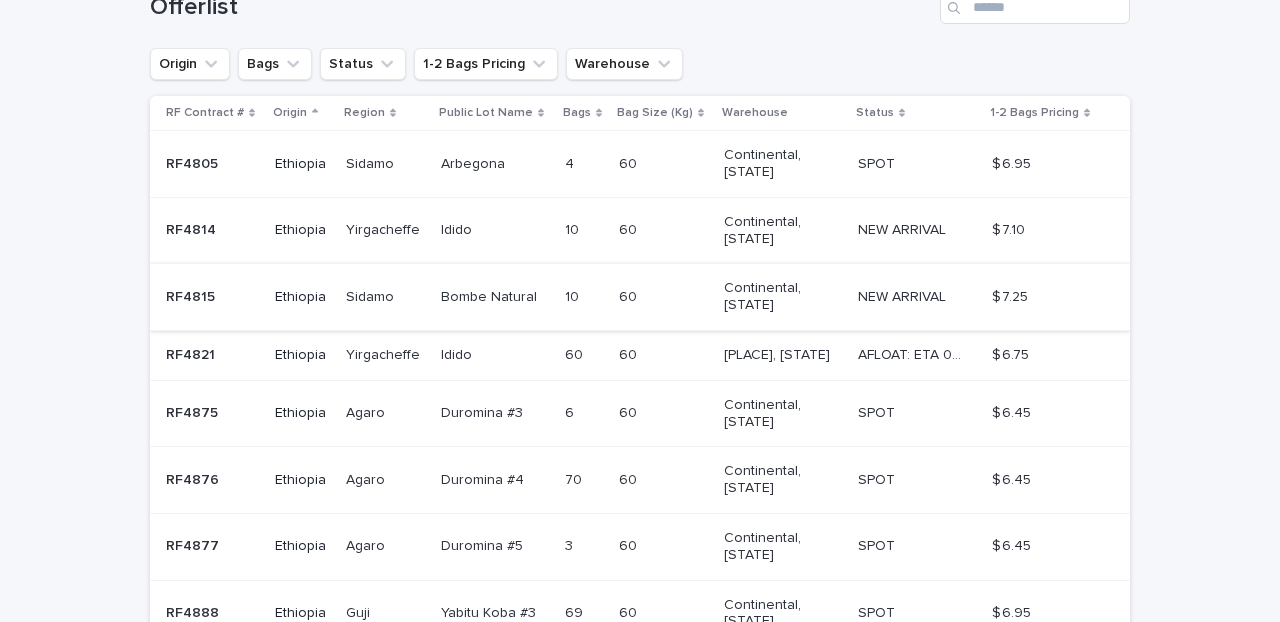 scroll, scrollTop: 362, scrollLeft: 0, axis: vertical 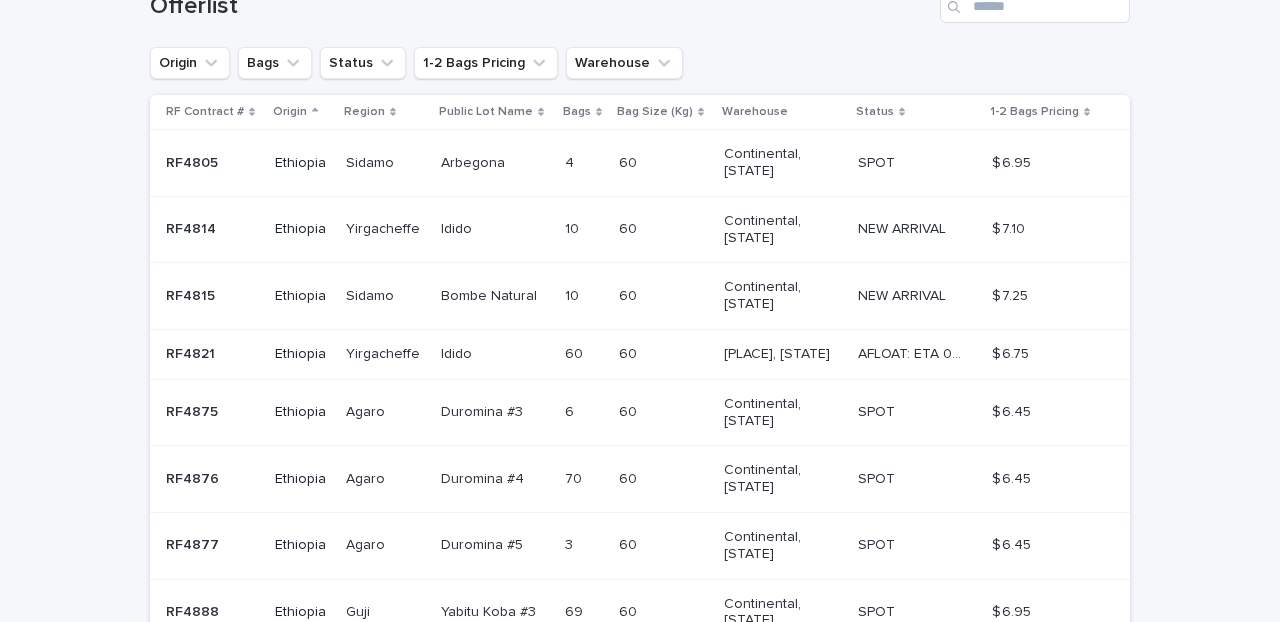 click on "60 60" at bounding box center (663, 296) 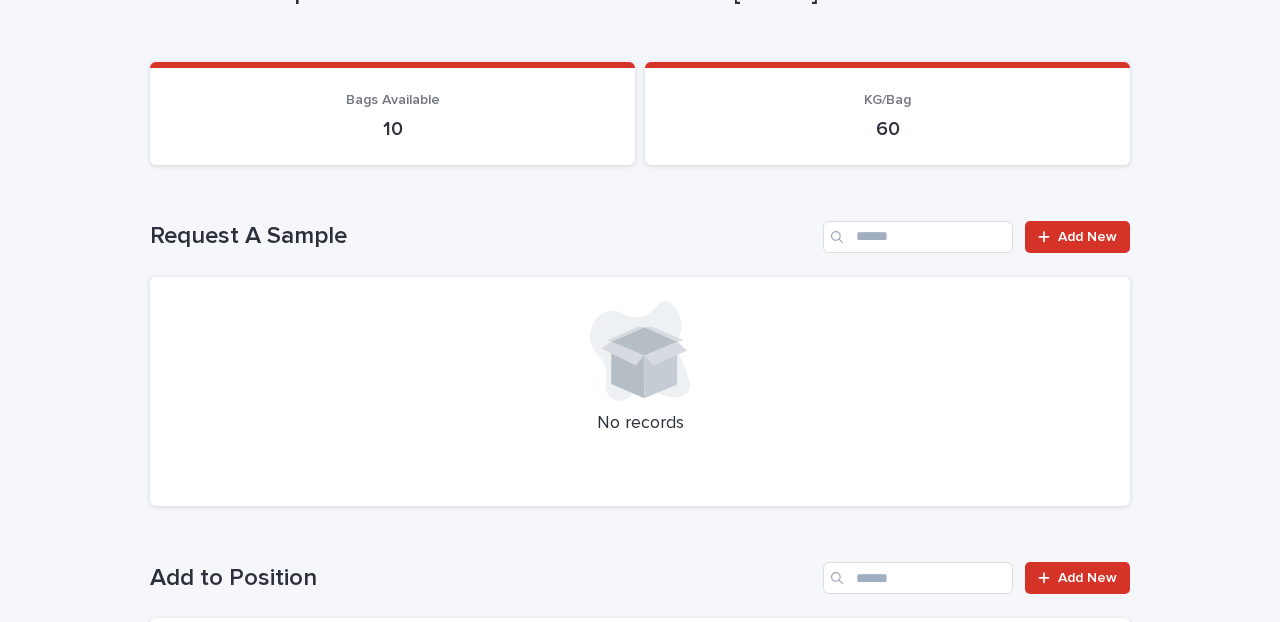 scroll, scrollTop: 197, scrollLeft: 0, axis: vertical 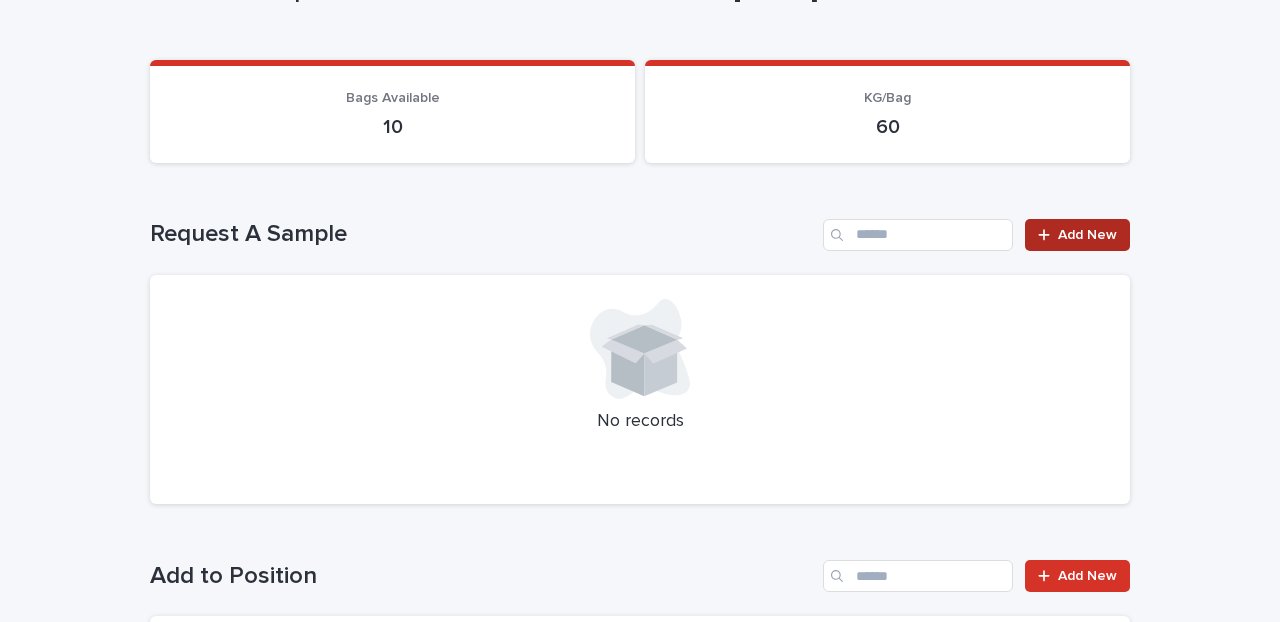 click on "Add New" at bounding box center [1087, 235] 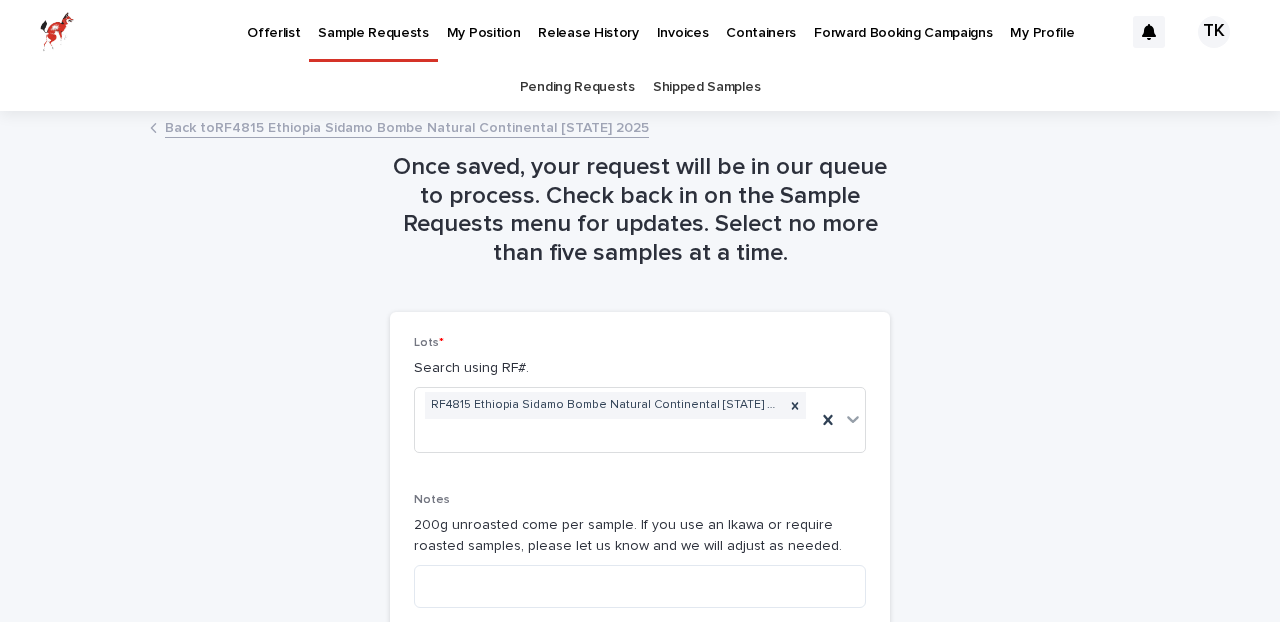 scroll, scrollTop: 148, scrollLeft: 0, axis: vertical 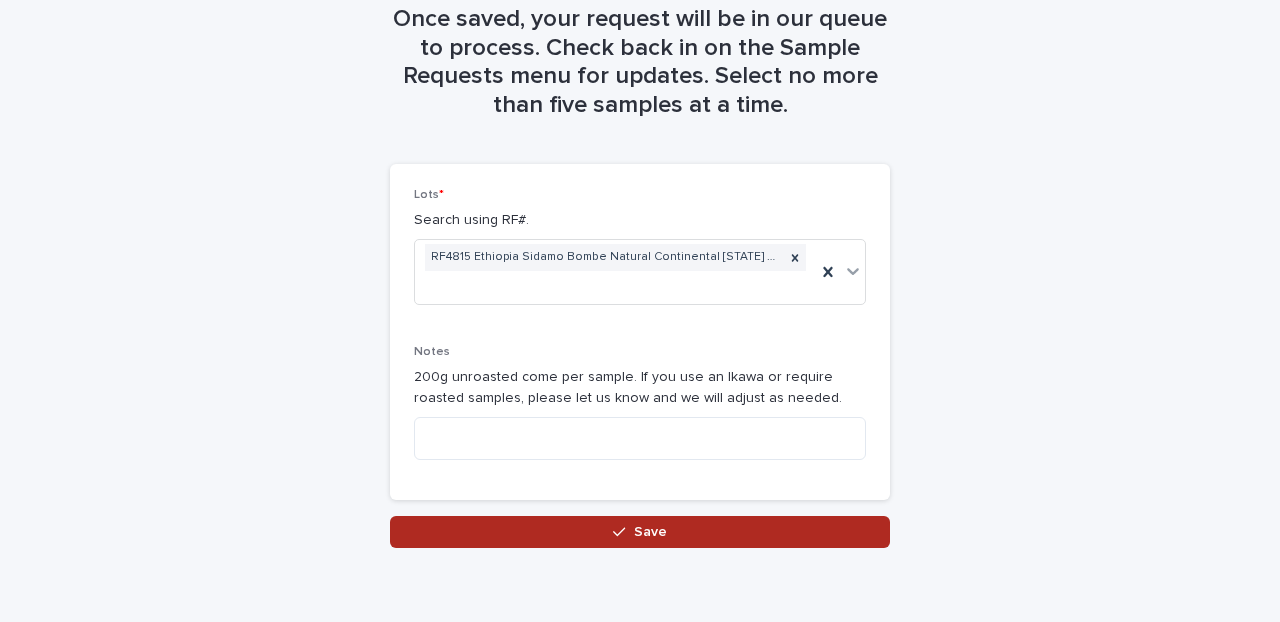 click on "Save" at bounding box center [650, 532] 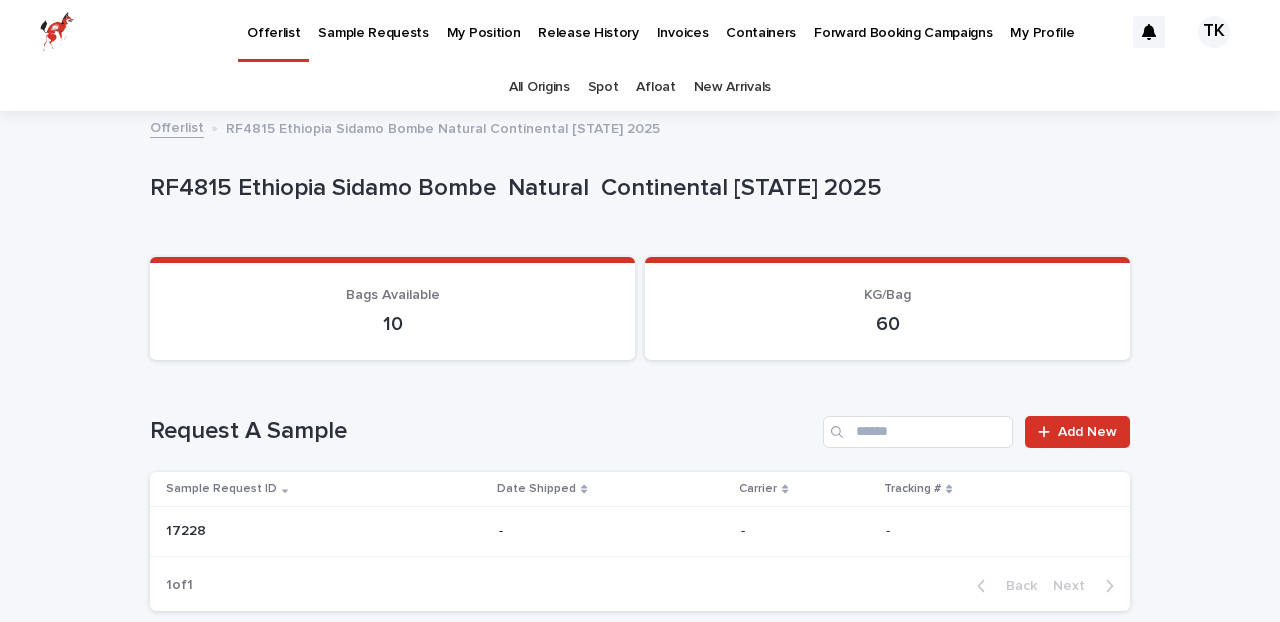 click on "Offerlist" at bounding box center [273, 21] 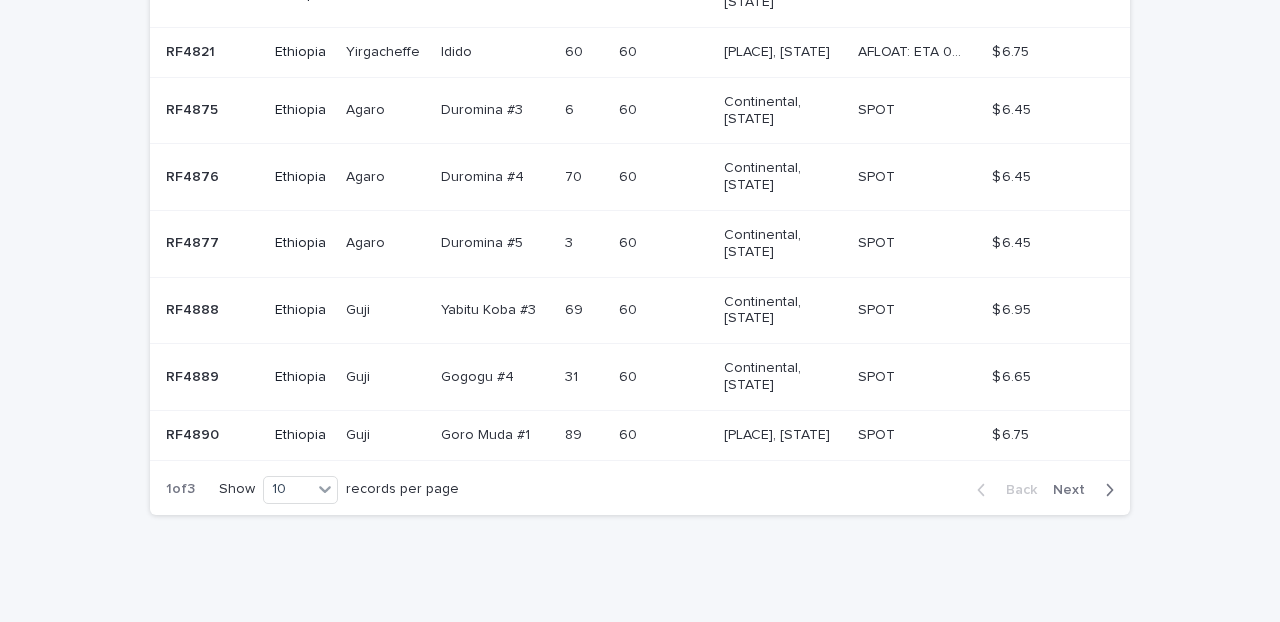 scroll, scrollTop: 673, scrollLeft: 0, axis: vertical 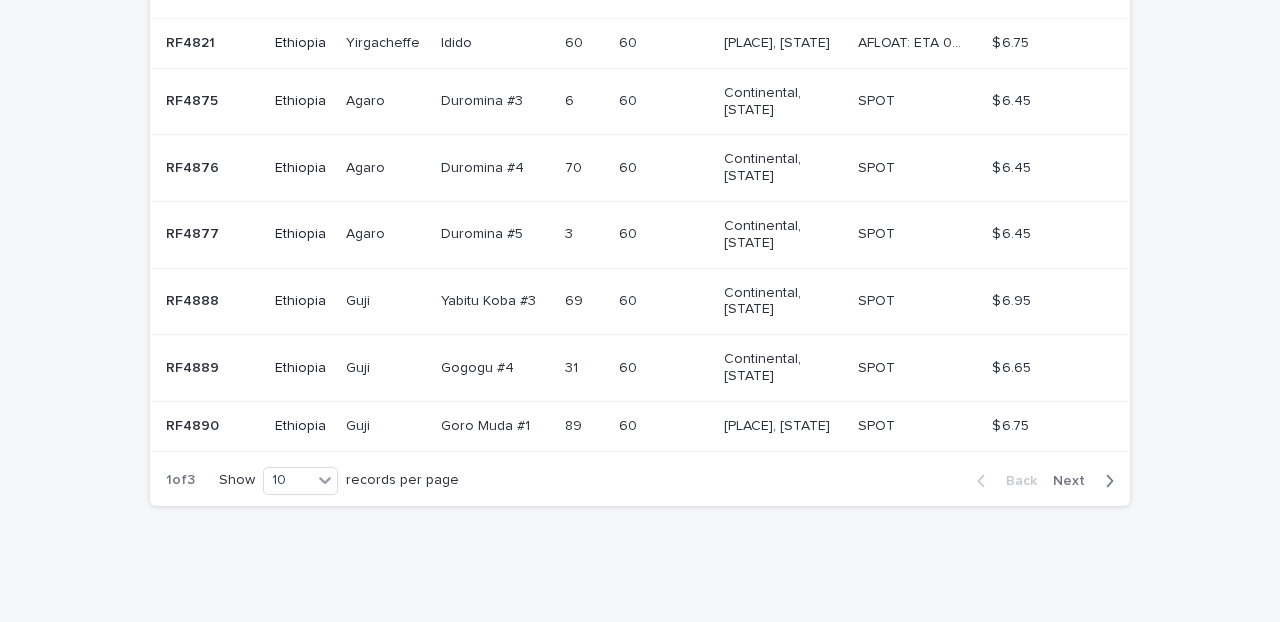 click at bounding box center (647, 301) 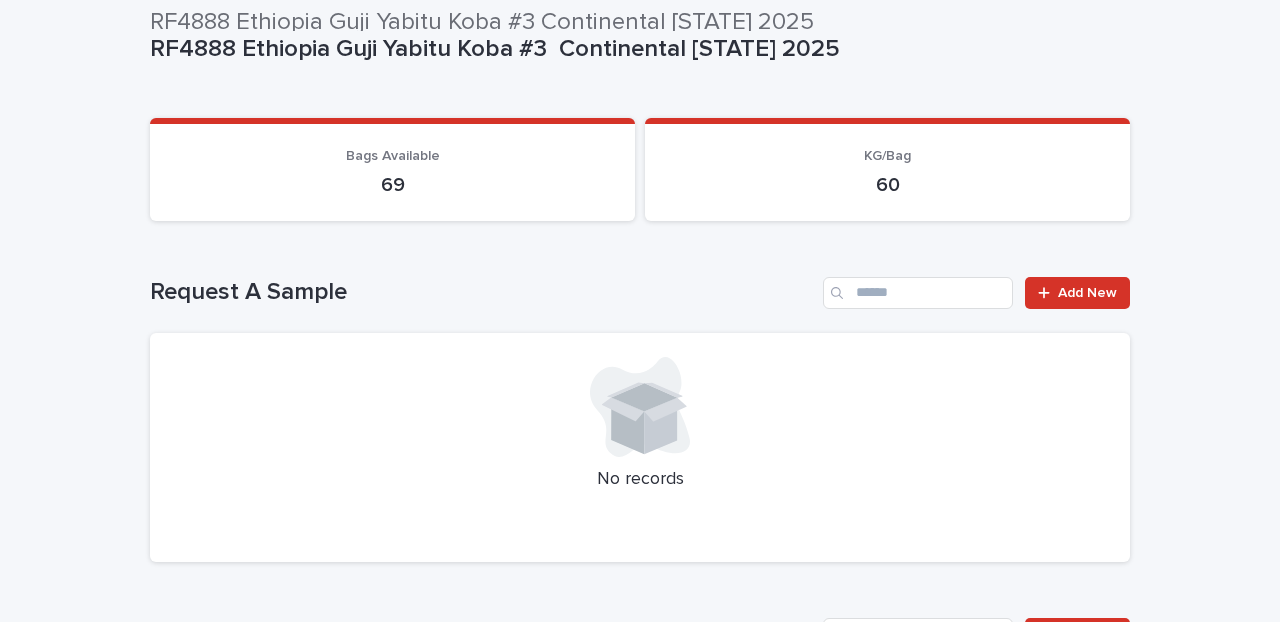 scroll, scrollTop: 0, scrollLeft: 0, axis: both 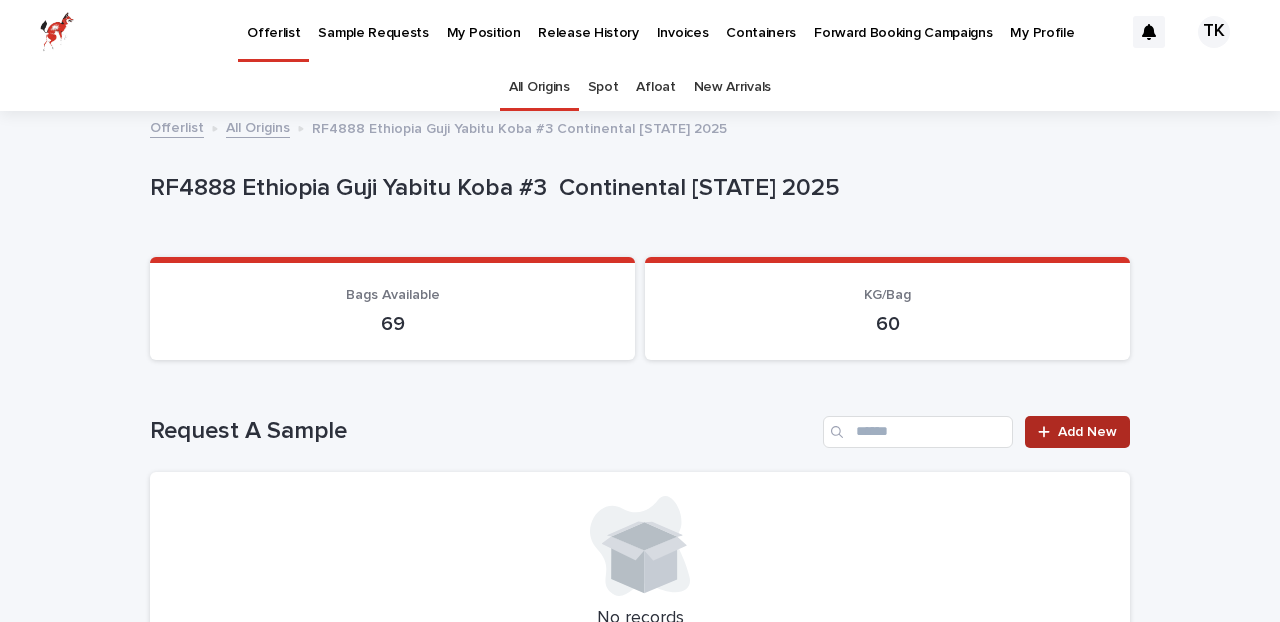 click on "Add New" at bounding box center [1087, 432] 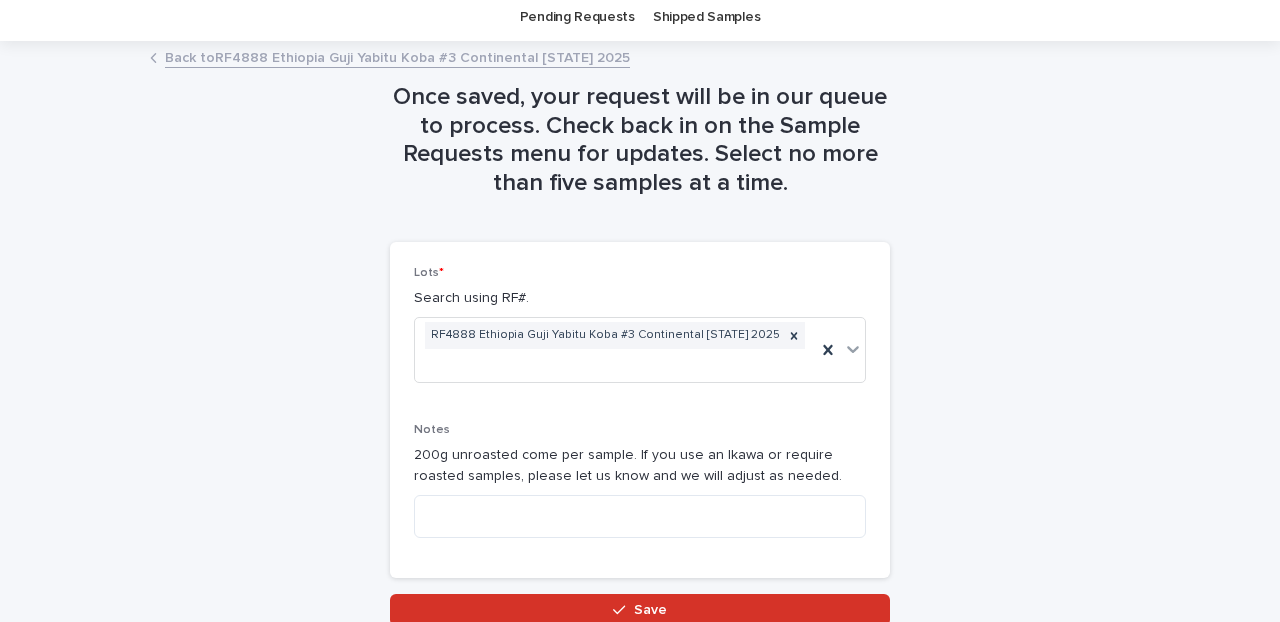scroll, scrollTop: 148, scrollLeft: 0, axis: vertical 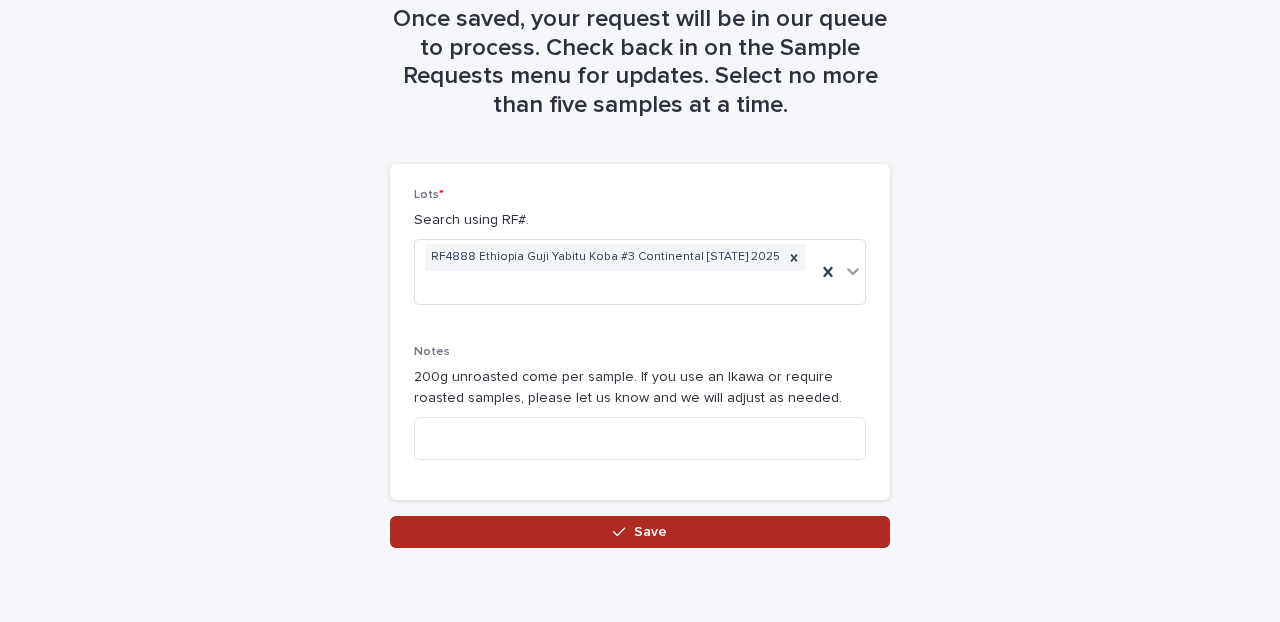 click on "Save" at bounding box center [650, 532] 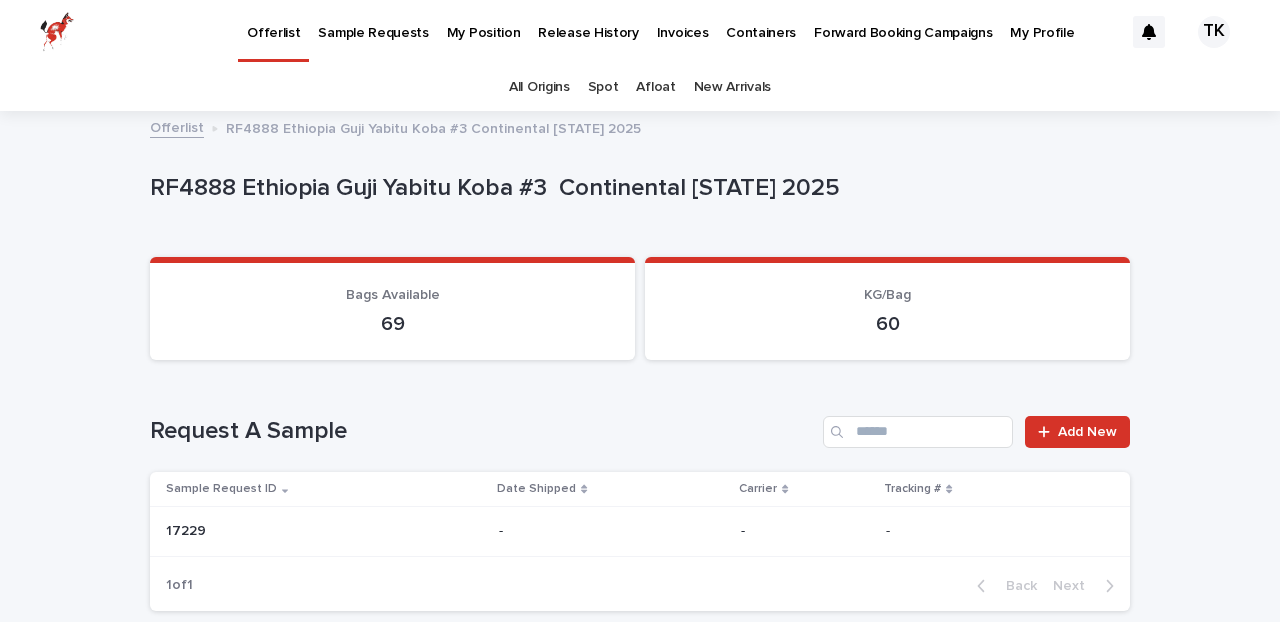 click on "Sample Requests" at bounding box center (373, 21) 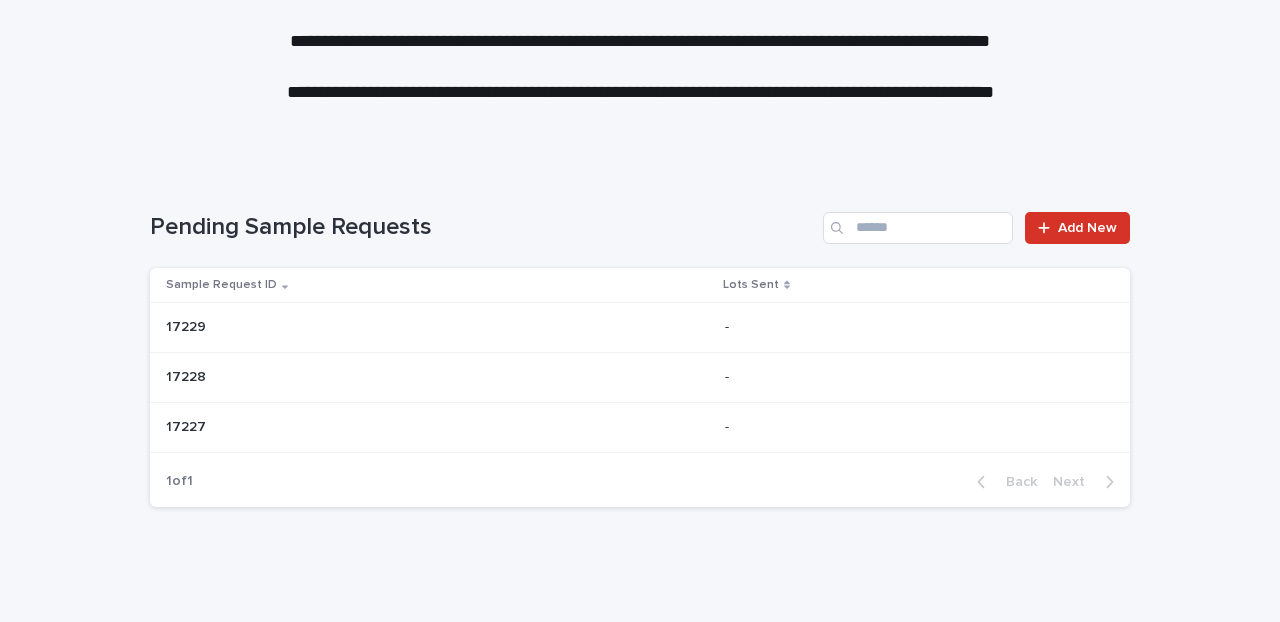 scroll, scrollTop: 0, scrollLeft: 0, axis: both 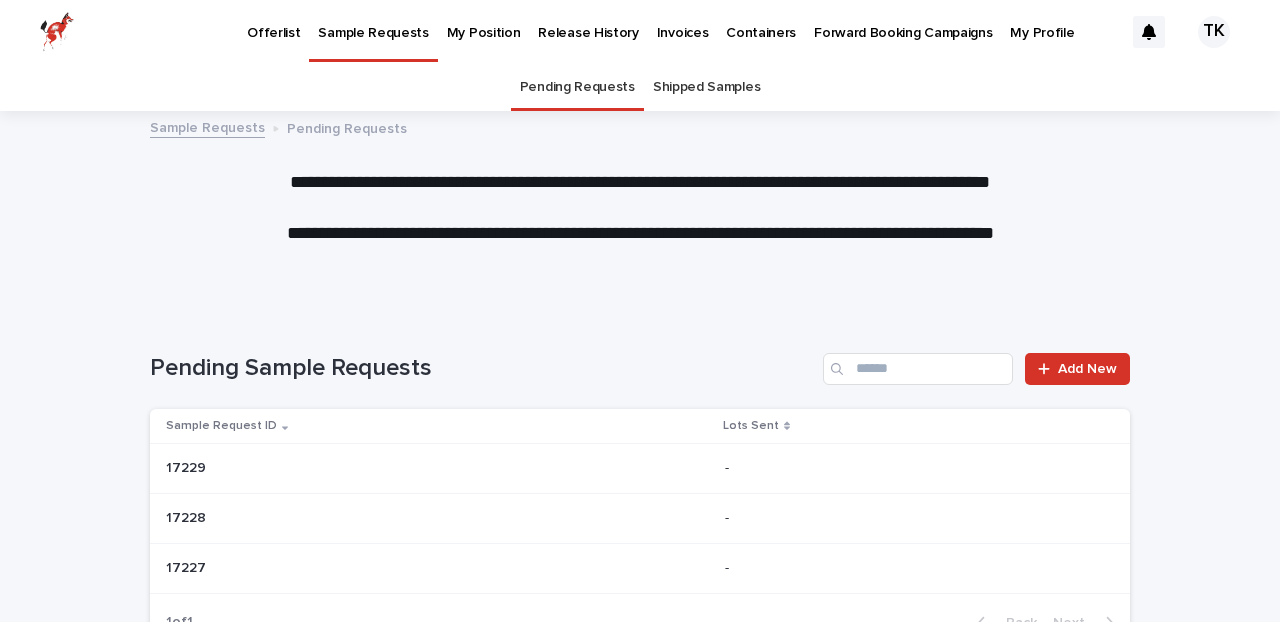 click on "Offerlist" at bounding box center [273, 21] 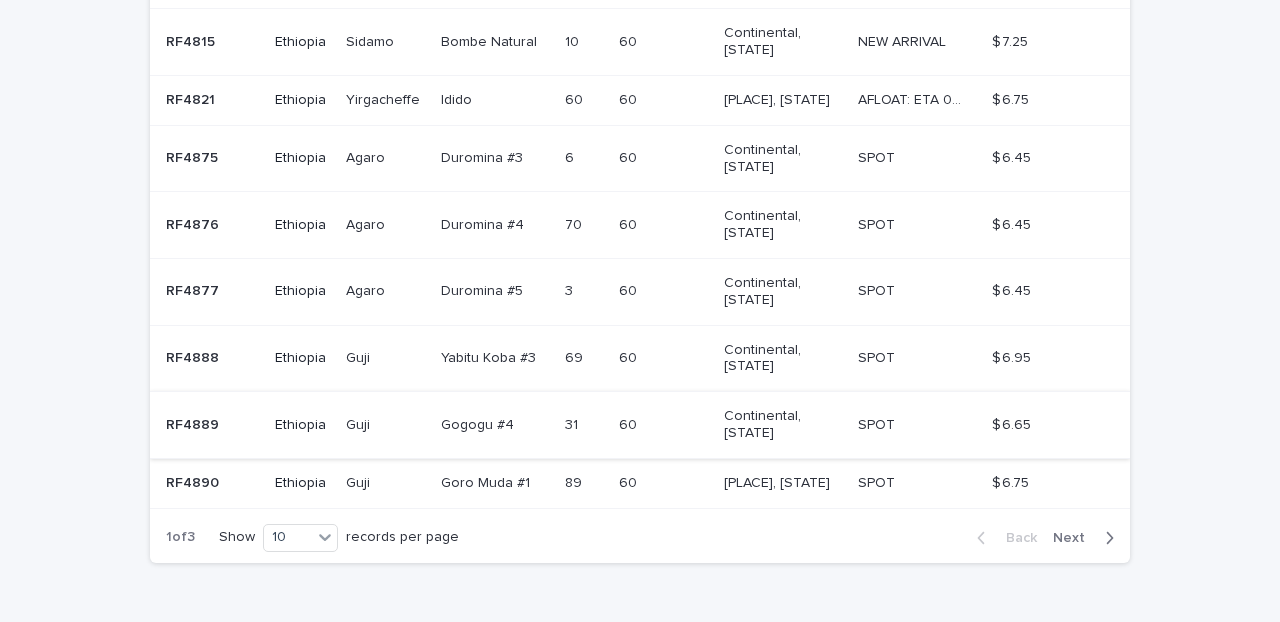 scroll, scrollTop: 623, scrollLeft: 0, axis: vertical 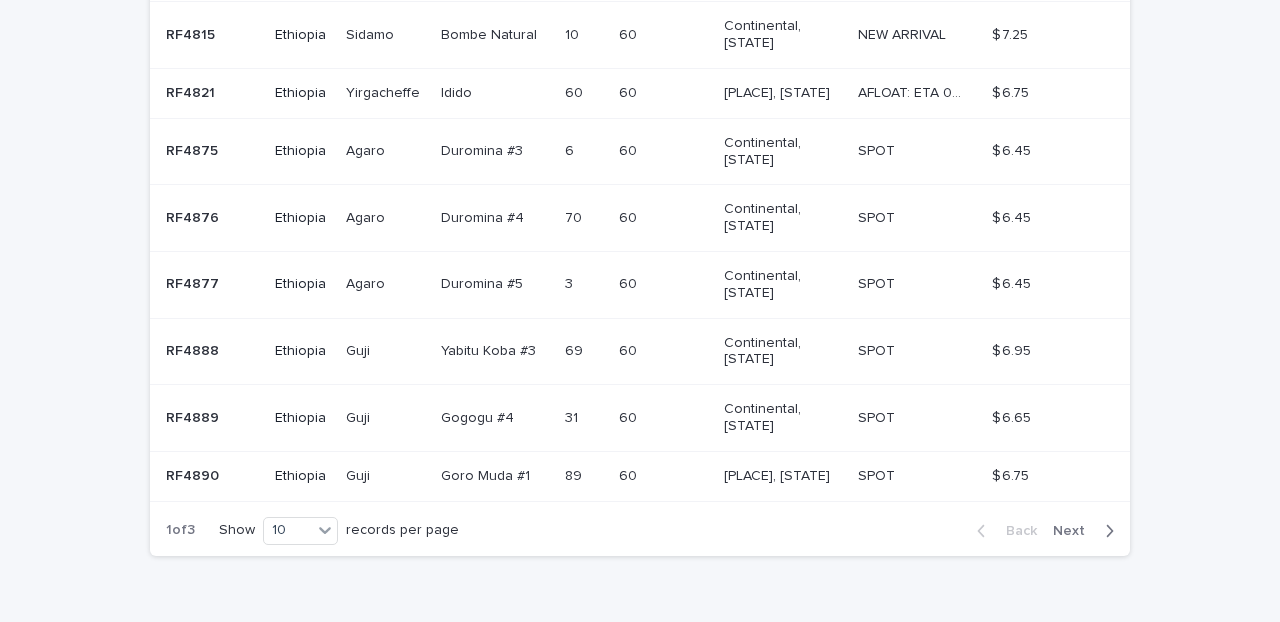 click on "60 60" at bounding box center (663, 351) 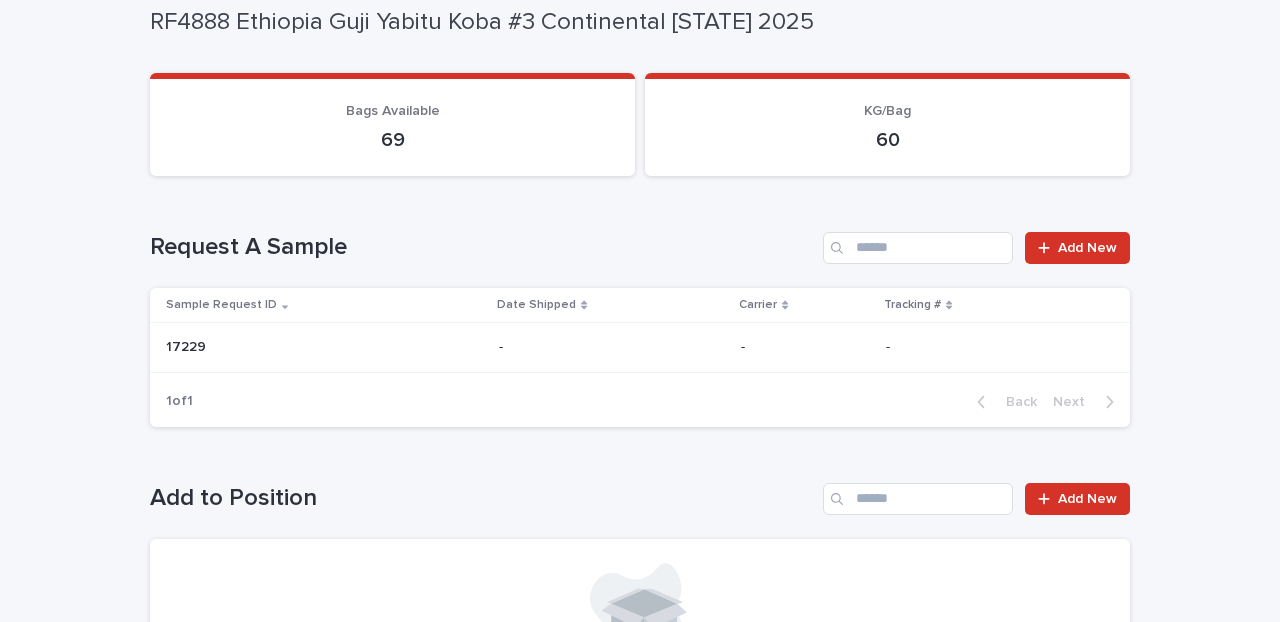 scroll, scrollTop: 167, scrollLeft: 0, axis: vertical 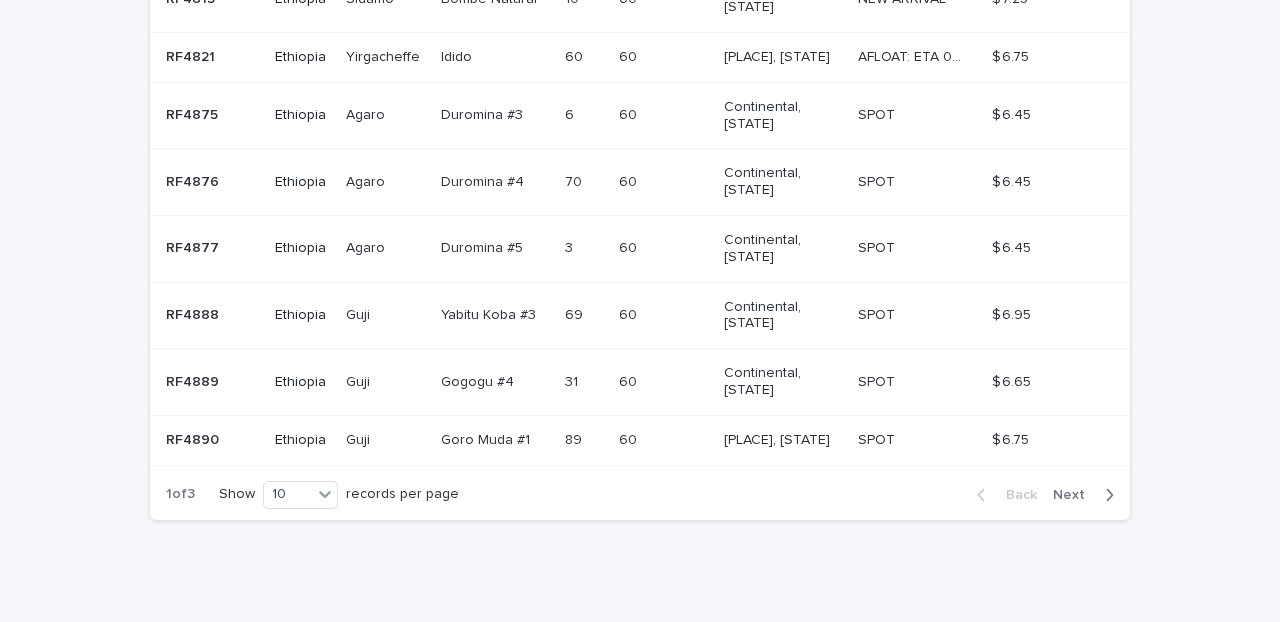 click on "60 60" at bounding box center [663, 382] 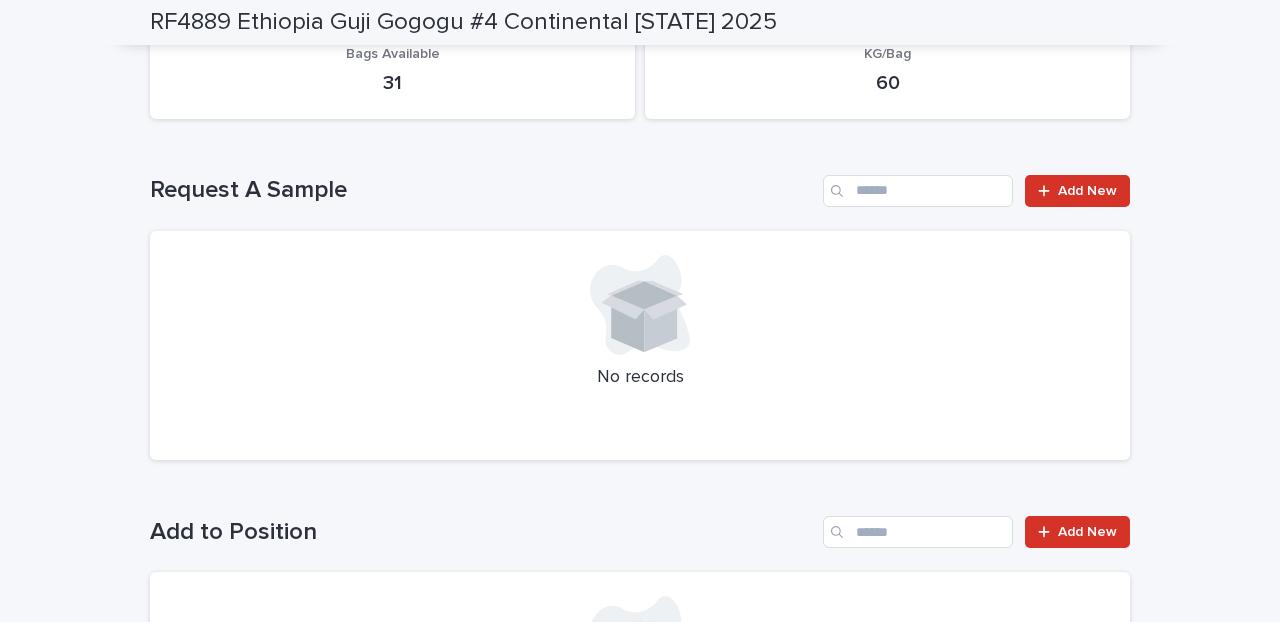 scroll, scrollTop: 245, scrollLeft: 0, axis: vertical 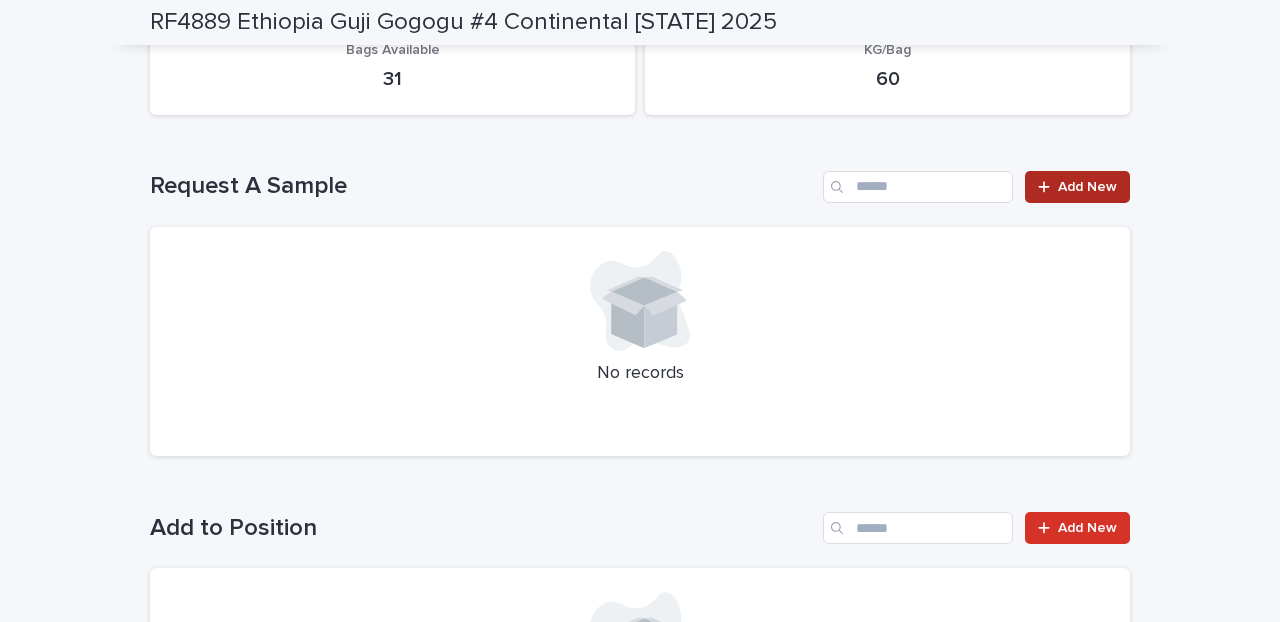 click on "Add New" at bounding box center [1077, 187] 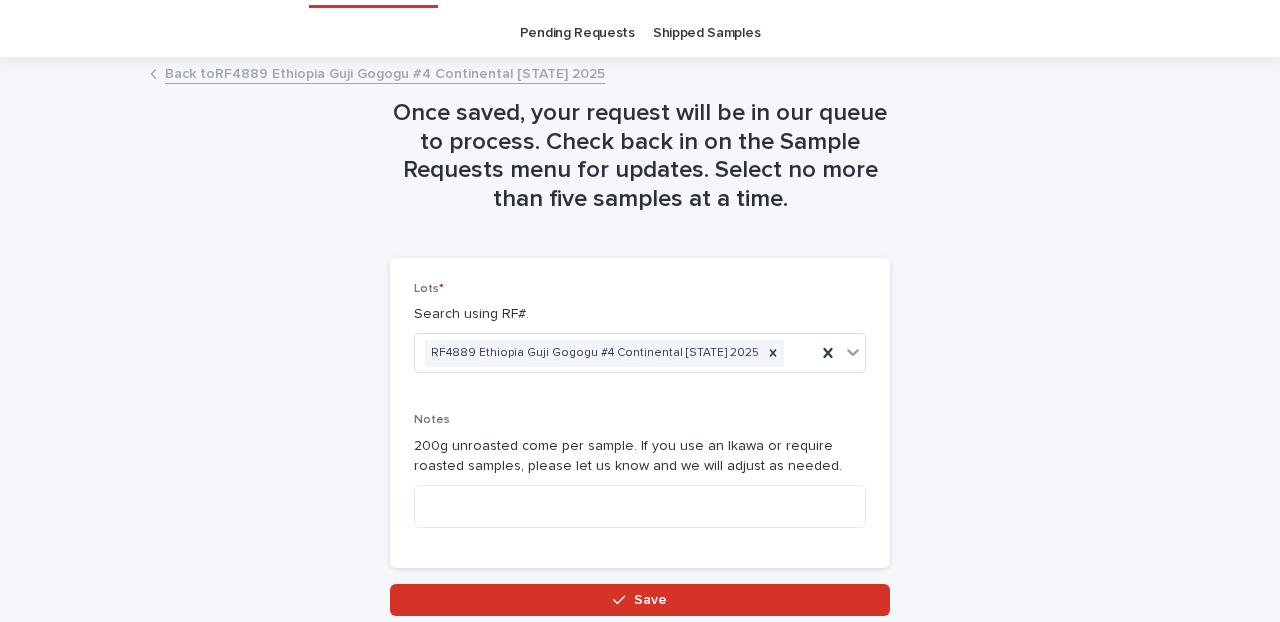 scroll, scrollTop: 148, scrollLeft: 0, axis: vertical 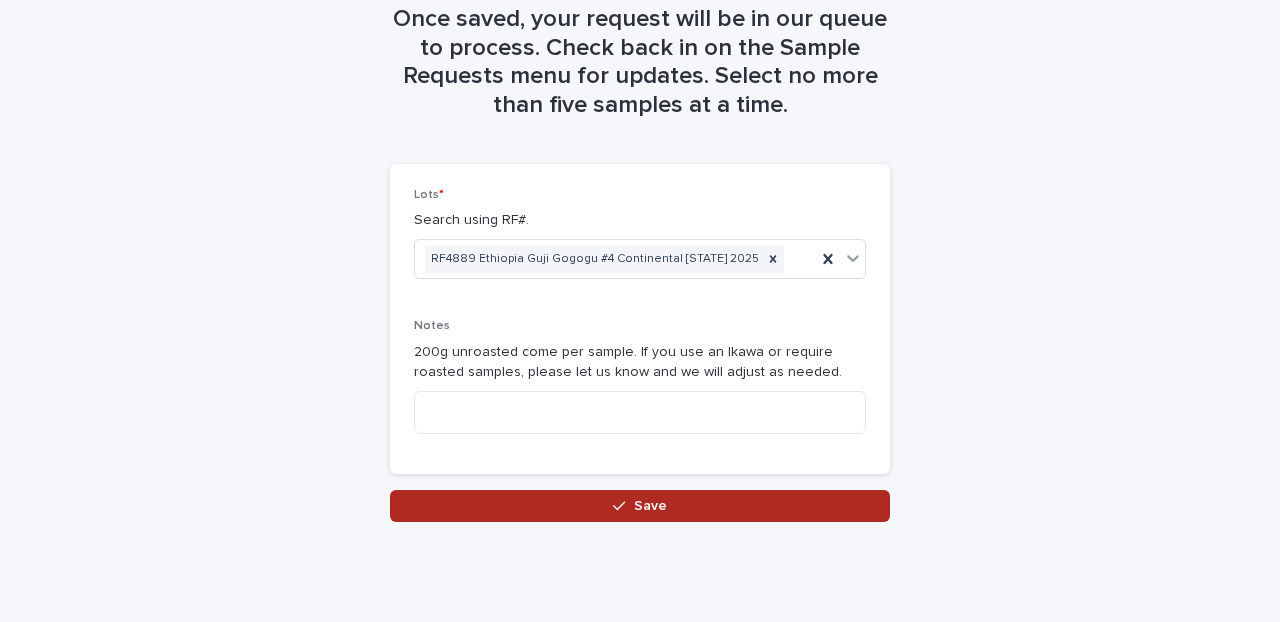 click on "Save" at bounding box center [650, 506] 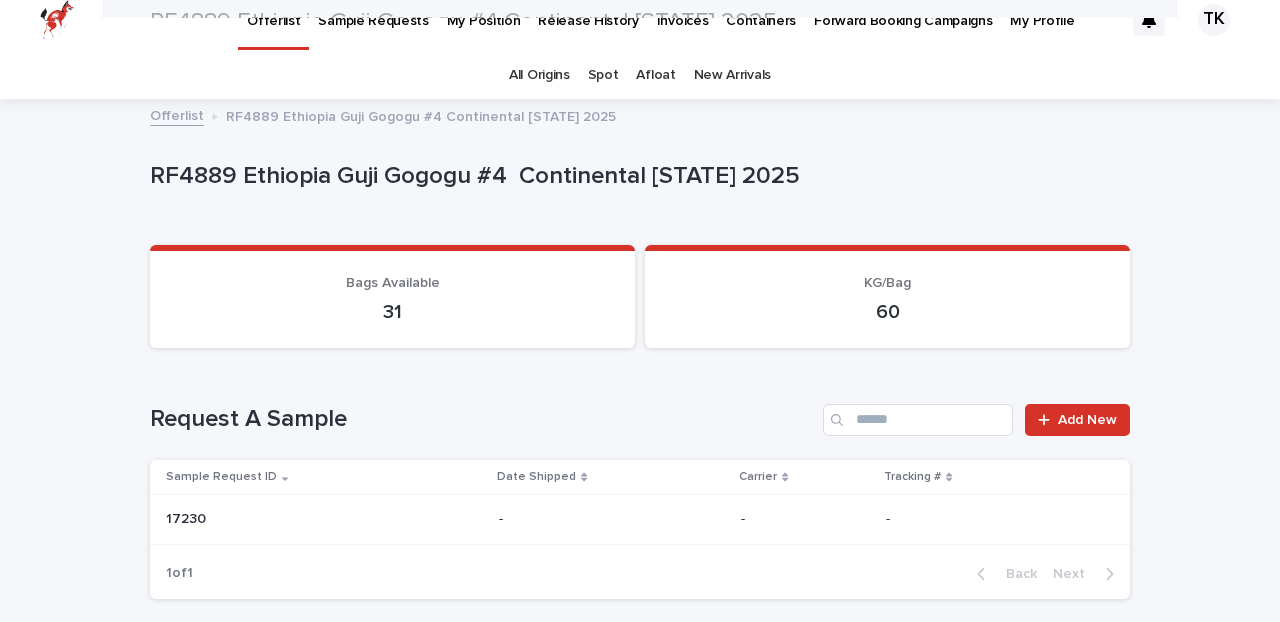 scroll, scrollTop: 0, scrollLeft: 0, axis: both 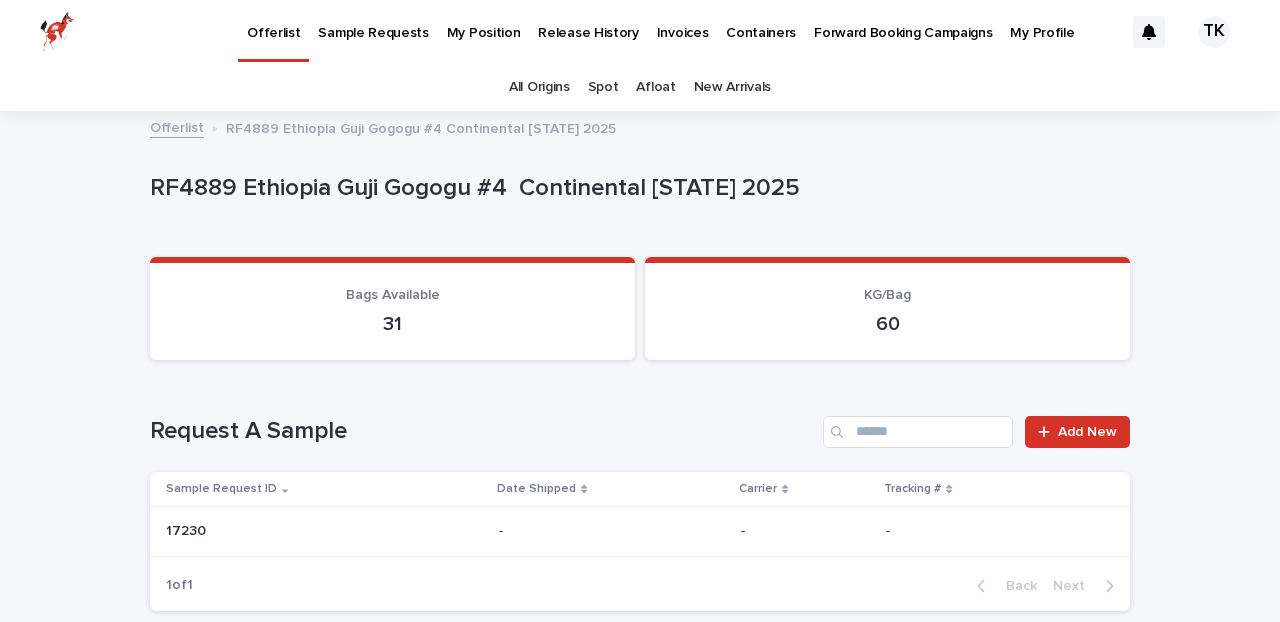 click on "Sample Requests" at bounding box center [373, 21] 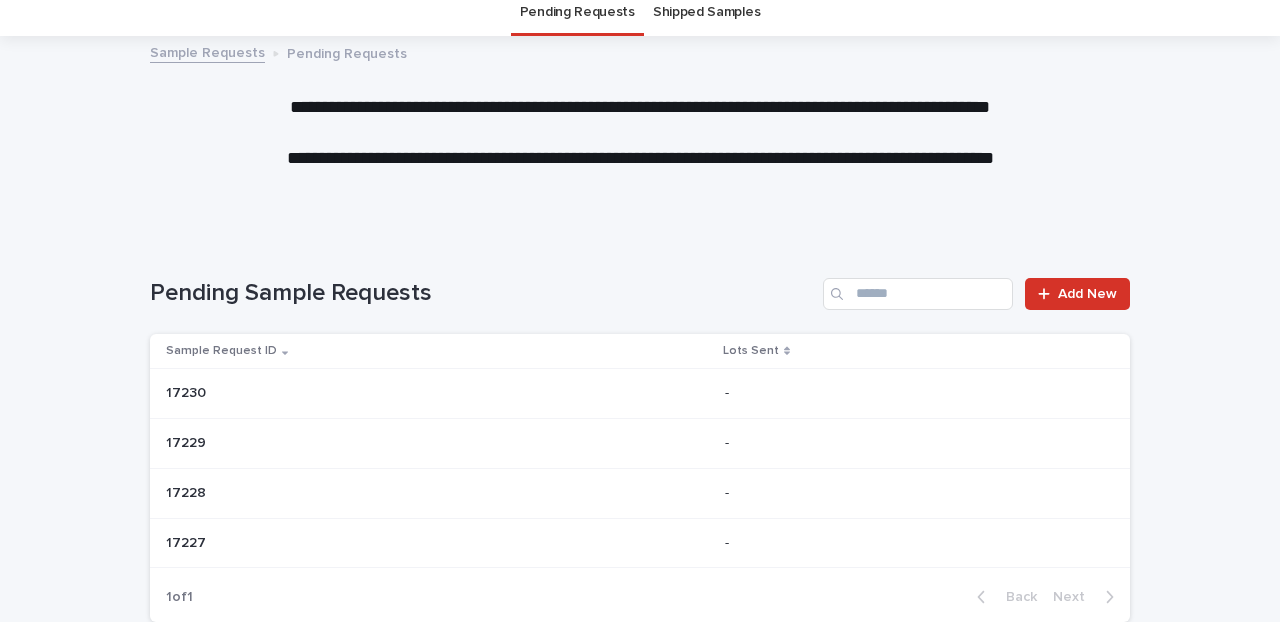 scroll, scrollTop: 0, scrollLeft: 0, axis: both 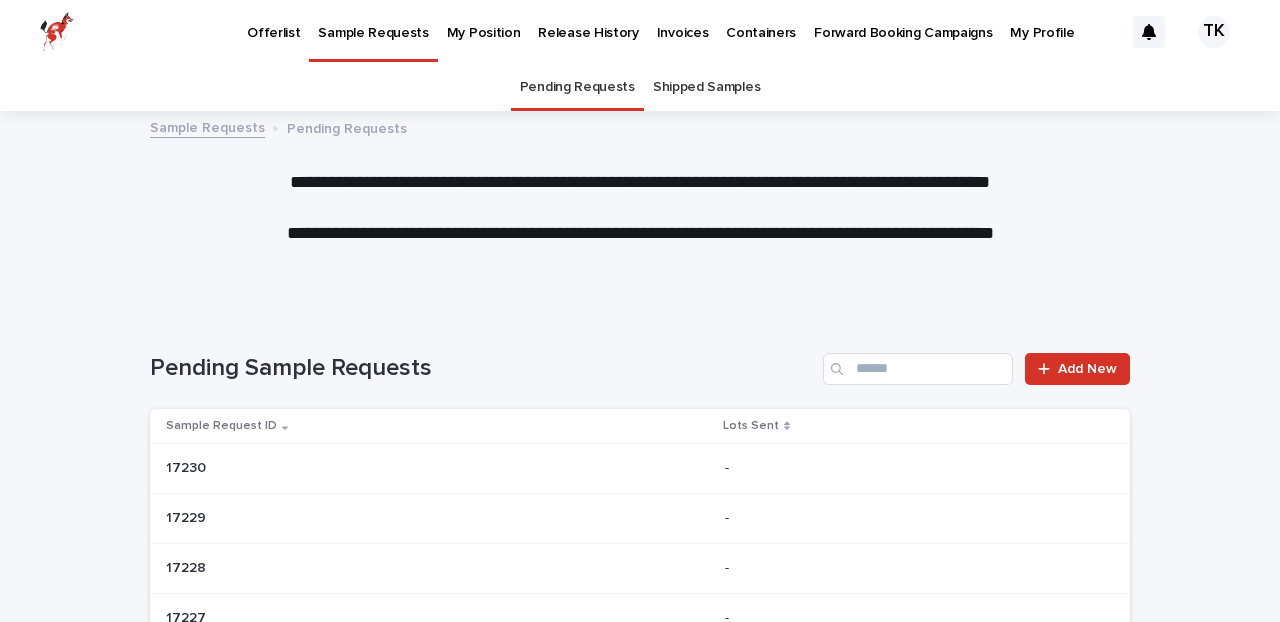 click on "Offerlist" at bounding box center (273, 21) 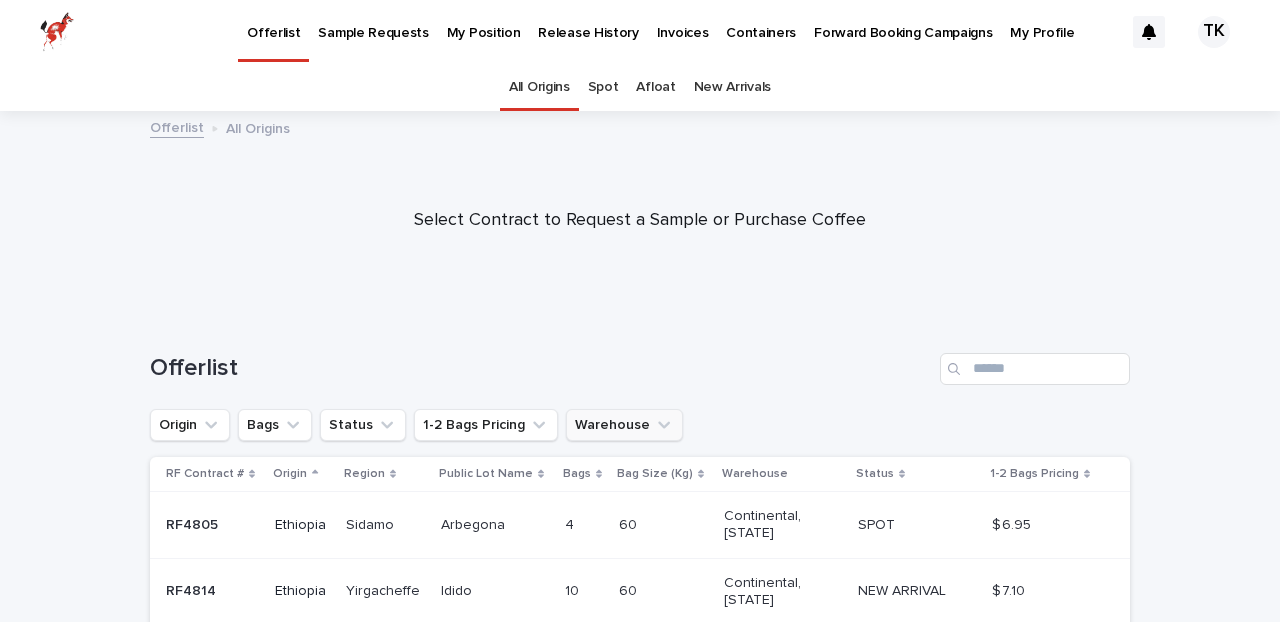 click 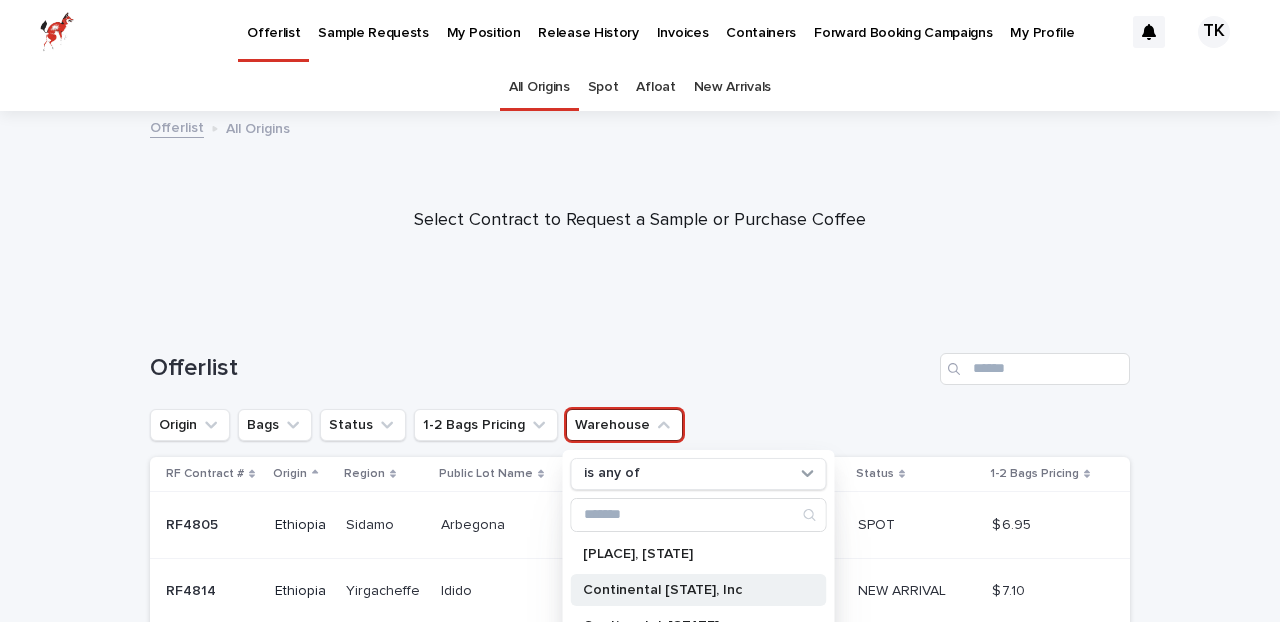 scroll, scrollTop: 32, scrollLeft: 0, axis: vertical 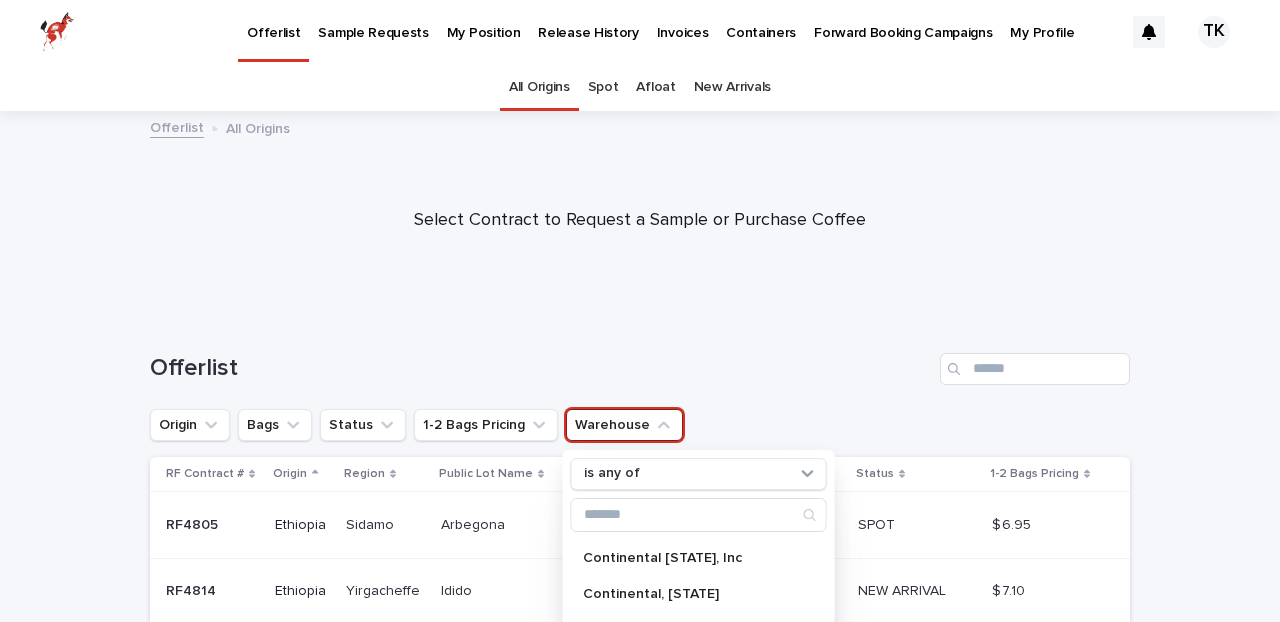 click on "[PLACE], [STATE] Continental [STATE], Inc Continental, [STATE] [PLACE], [CITY] [PLACE], [CITY] RPM [PLACE], [STATE] [PLACE], [STATE]" at bounding box center (699, 646) 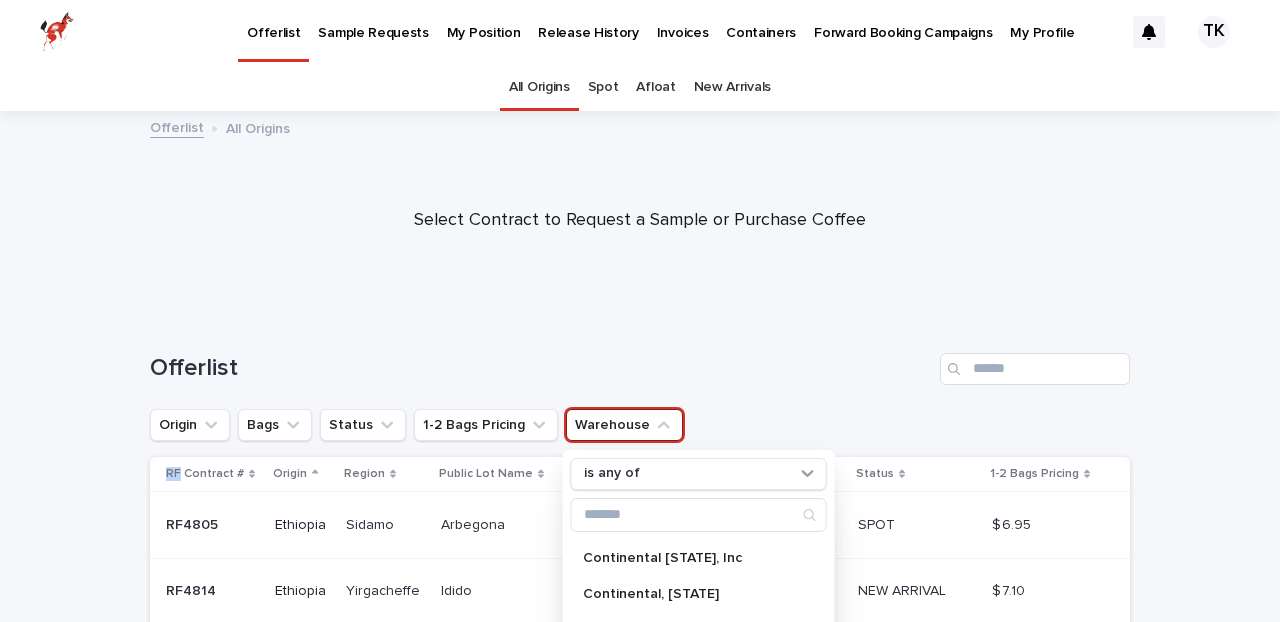 click on "[PLACE], [STATE] Continental [STATE], Inc Continental, [STATE] [PLACE], [CITY] [PLACE], [CITY] RPM [PLACE], [STATE] [PLACE], [STATE]" at bounding box center (699, 646) 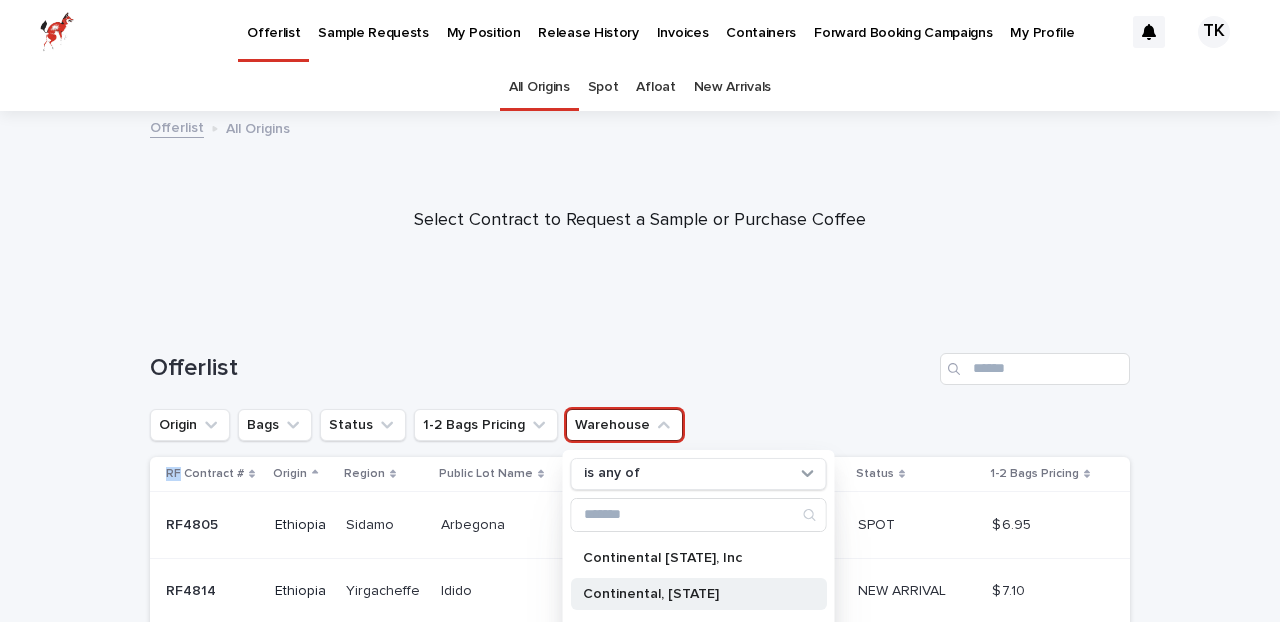 click on "Continental, [STATE]" at bounding box center [689, 594] 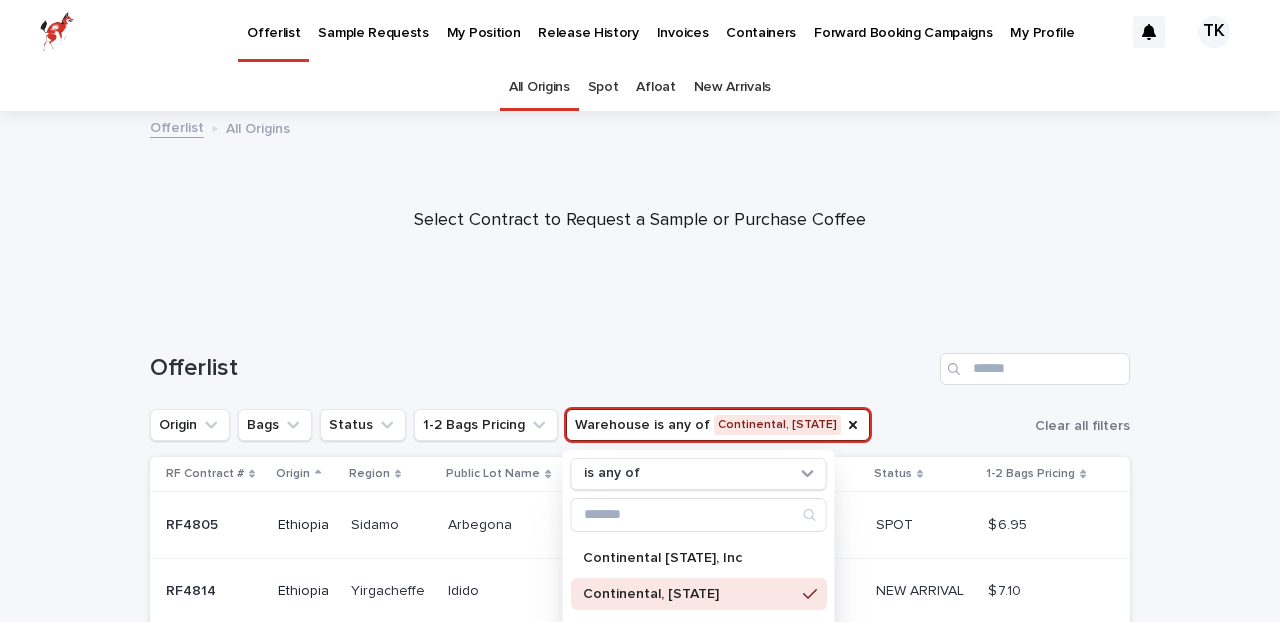 click at bounding box center (640, 212) 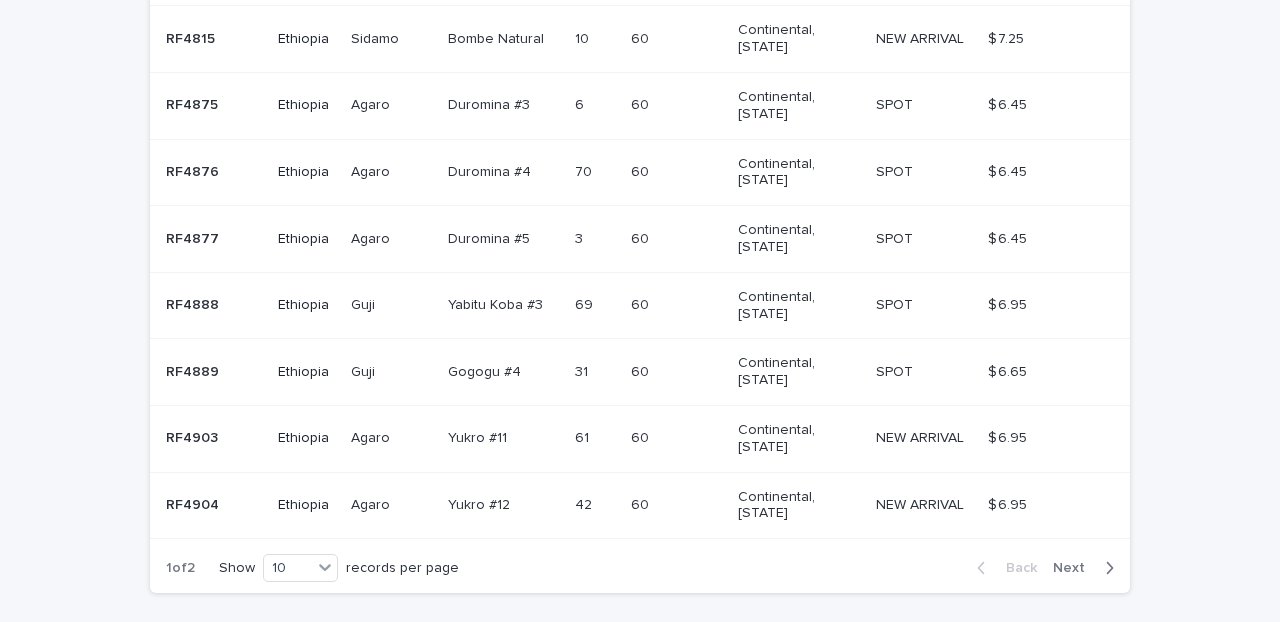 scroll, scrollTop: 623, scrollLeft: 0, axis: vertical 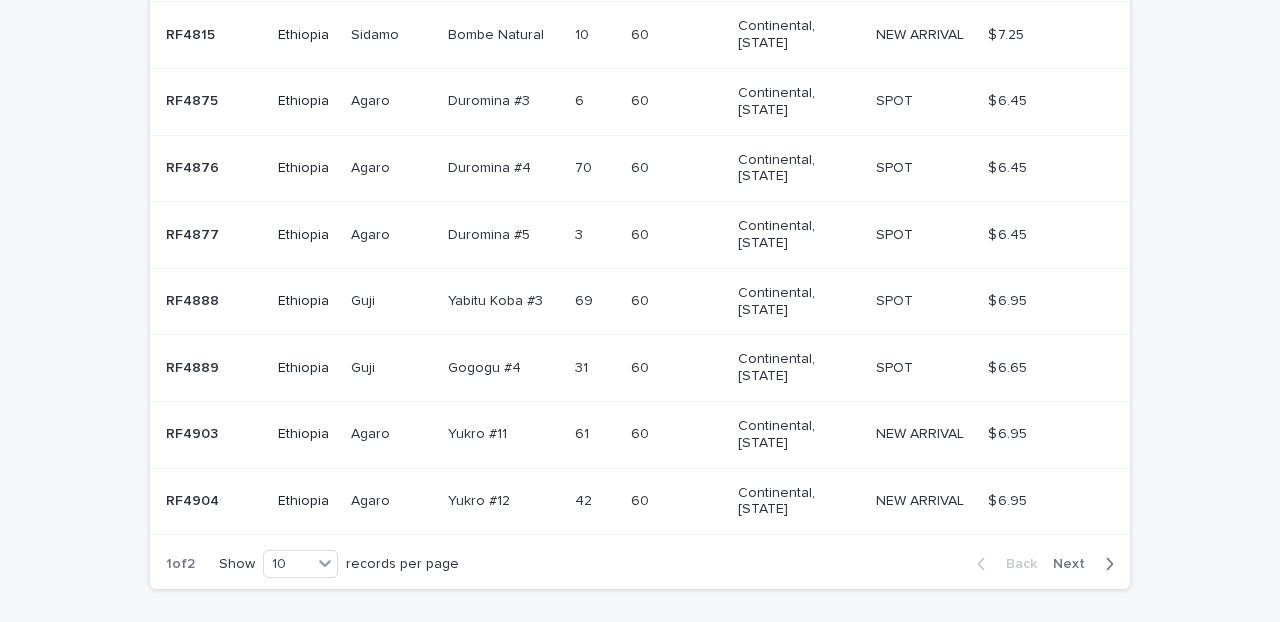 click on "RF Contract # Origin Region Public Lot Name Bags Bag Size (Kg) Warehouse Status 1-2 Bags Pricing RF4805 RF4805   Ethiopia Sidamo Sidamo   Arbegona  Arbegona    4 4   60 60   Continental, [STATE]   SPOT SPOT   $ 6.95 $ 6.95   RF4814 RF4814   Ethiopia Yirgacheffe Yirgacheffe   Idido  Idido    10 10   60 60   Continental, [STATE]   NEW ARRIVAL NEW ARRIVAL   $ 7.10 $ 7.10   RF4815 RF4815   Ethiopia Sidamo Sidamo   Bombe  Natural Bombe  Natural   10 10   60 60   Continental, [STATE]   NEW ARRIVAL NEW ARRIVAL   $ 7.25 $ 7.25   RF4875 RF4875   Ethiopia Agaro Agaro   Duromina #3 Duromina #3   6 6   60 60   Continental, [STATE]   SPOT SPOT   $ 6.45 $ 6.45   RF4876 RF4876   Ethiopia Agaro Agaro   Duromina #4 Duromina #4   70 70   60 60   Continental, [STATE]   SPOT SPOT   $ 6.45 $ 6.45   RF4877 RF4877   Ethiopia Agaro Agaro   Duromina #5 Duromina #5   3 3   60 60   Continental, [STATE]   SPOT SPOT   $ 6.45 $ 6.45   RF4888 RF4888   Guji" at bounding box center (640, 184) 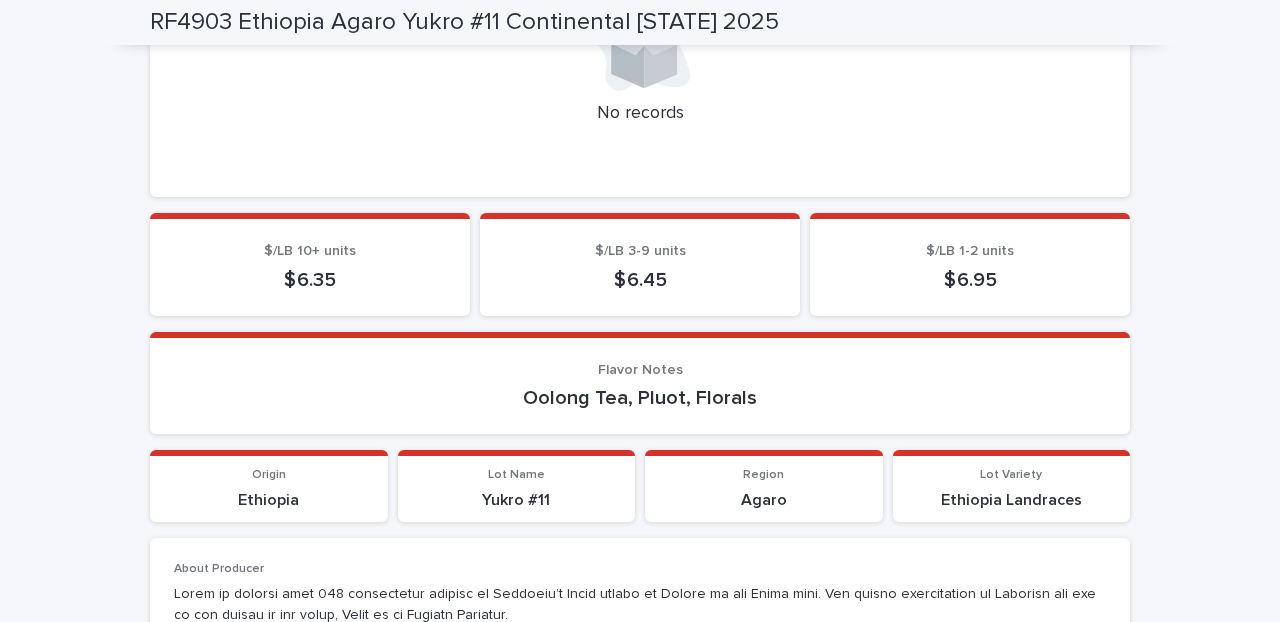 scroll, scrollTop: 843, scrollLeft: 0, axis: vertical 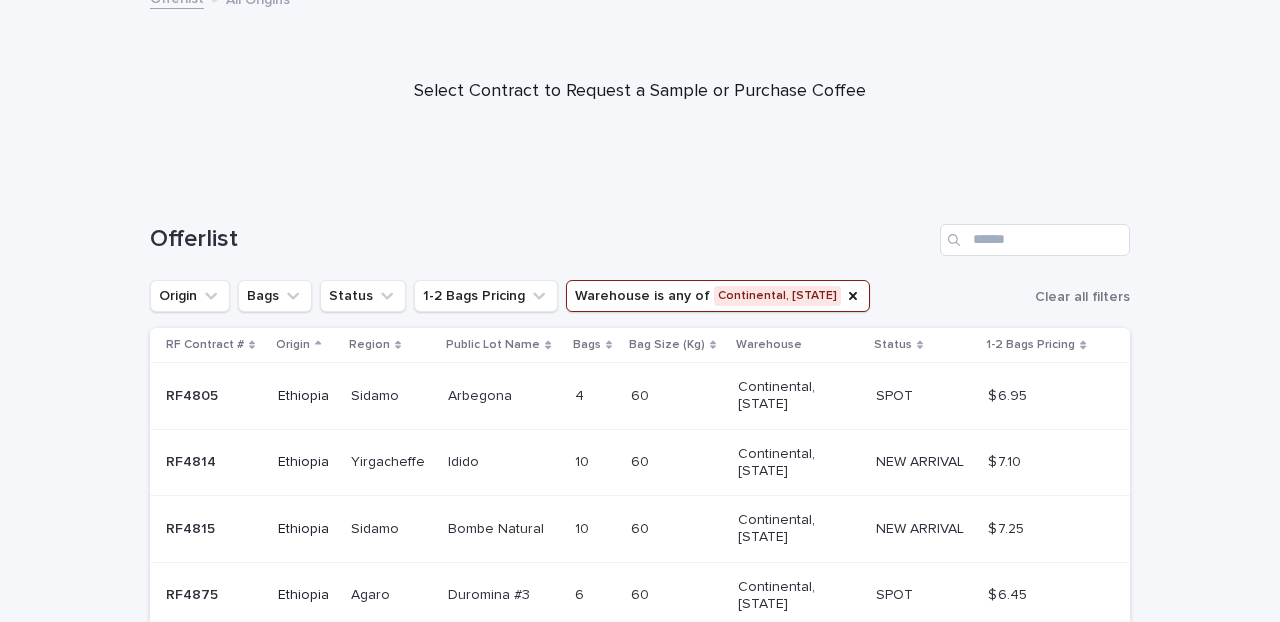 click on "60 60" at bounding box center (676, 462) 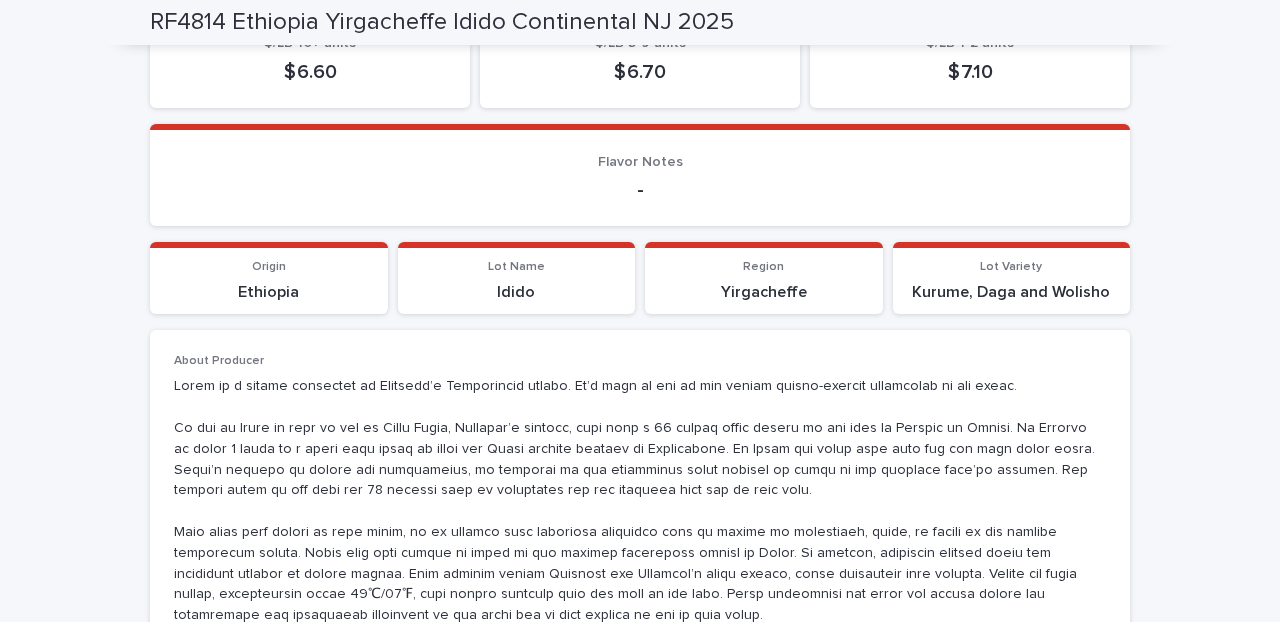 scroll, scrollTop: 1067, scrollLeft: 0, axis: vertical 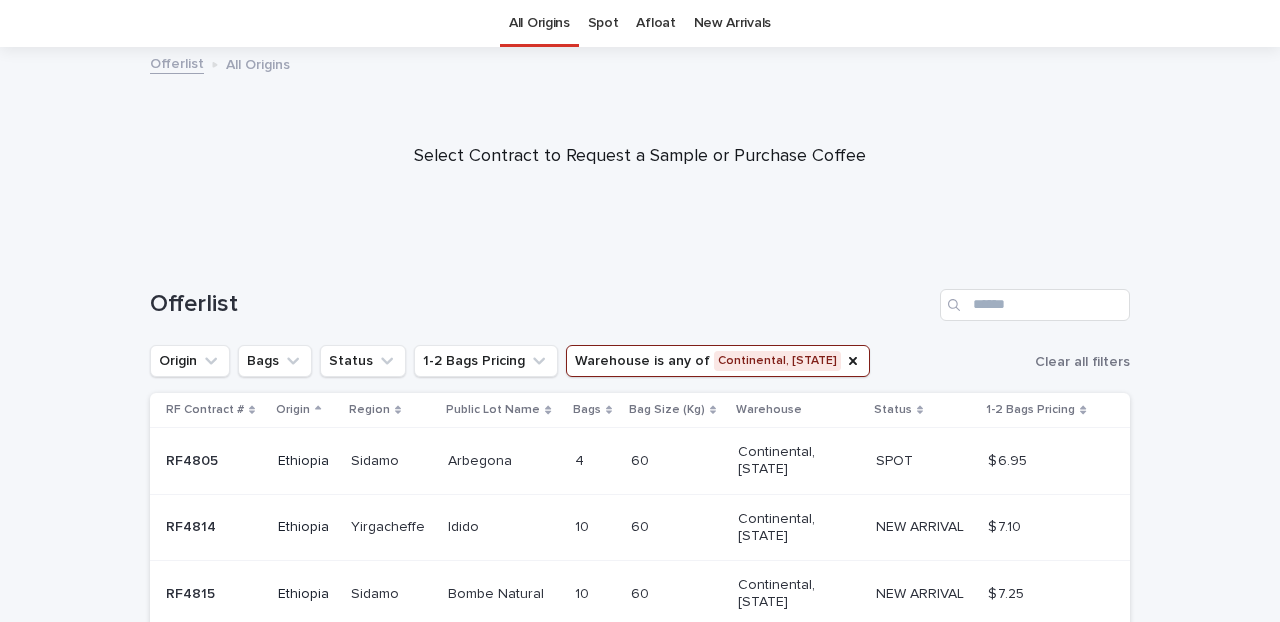 click on "60" at bounding box center (642, 459) 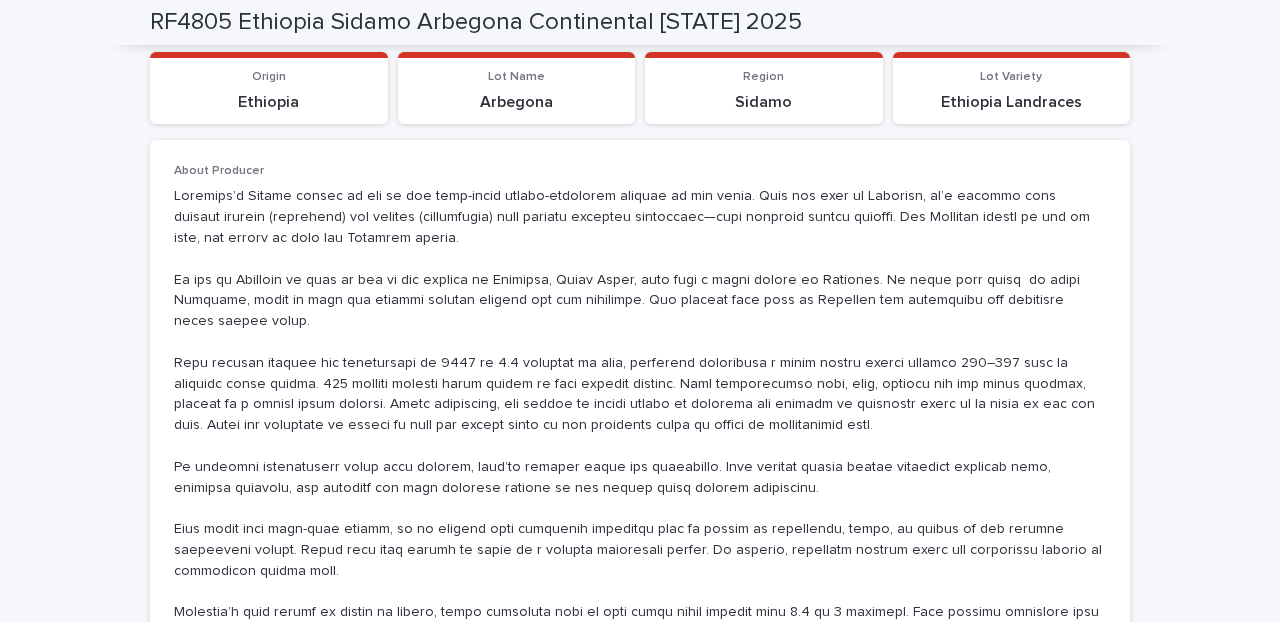 scroll, scrollTop: 1280, scrollLeft: 0, axis: vertical 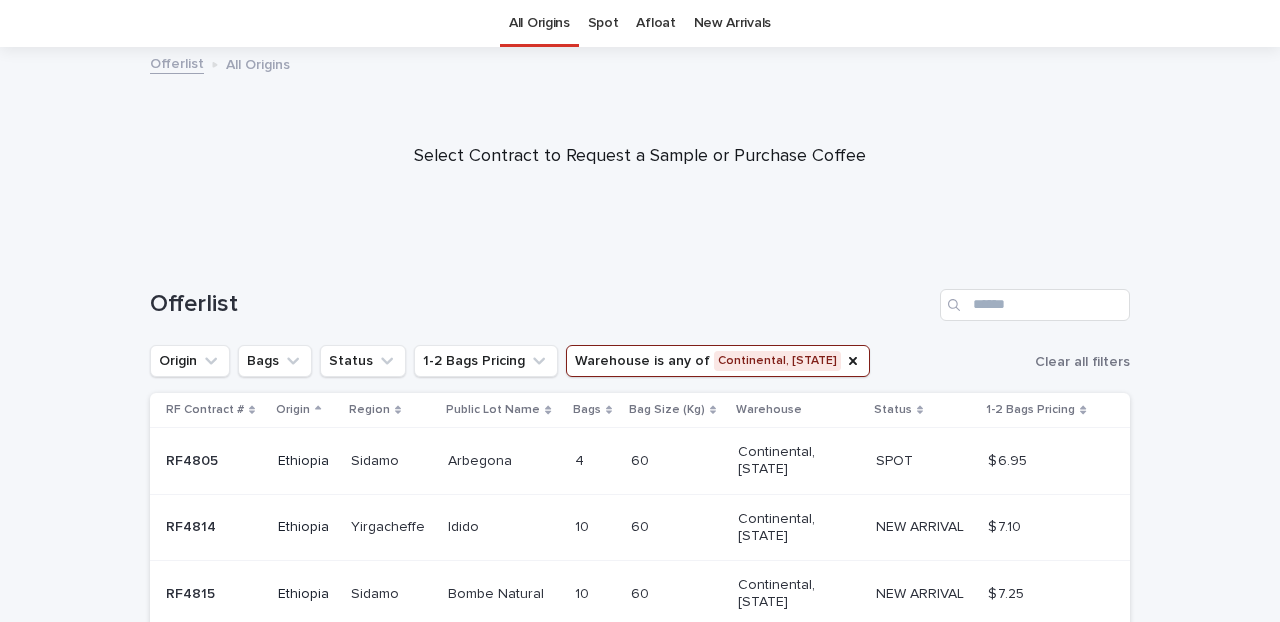 click on "10 10" at bounding box center (594, 527) 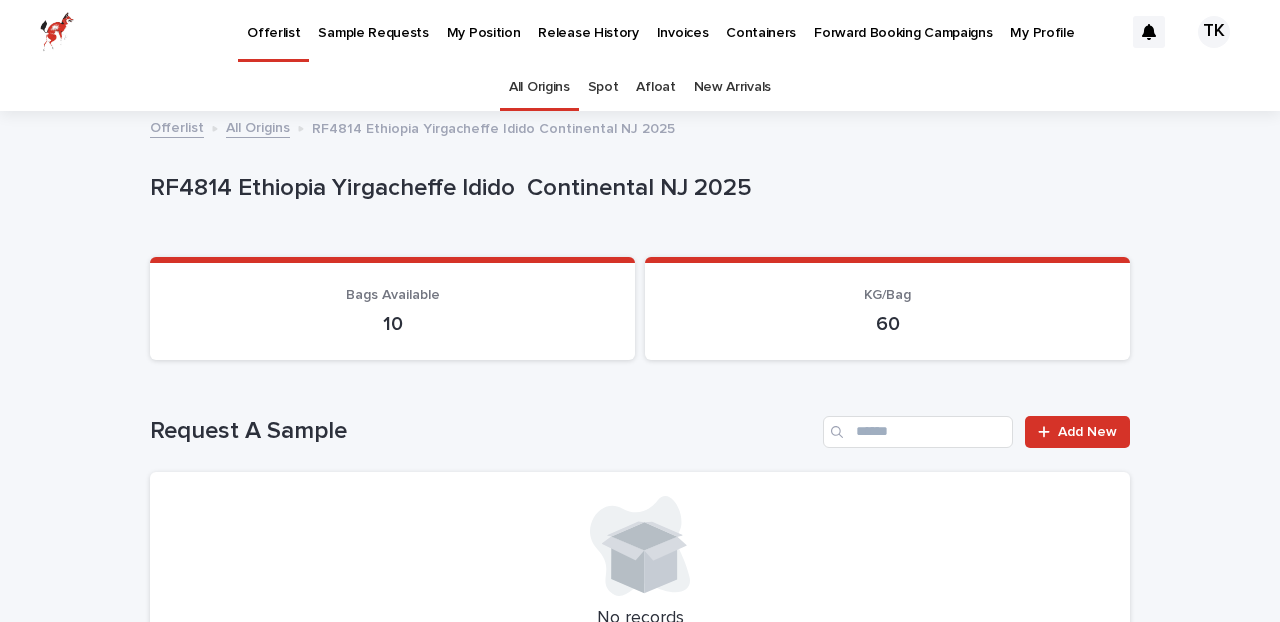 scroll, scrollTop: 64, scrollLeft: 0, axis: vertical 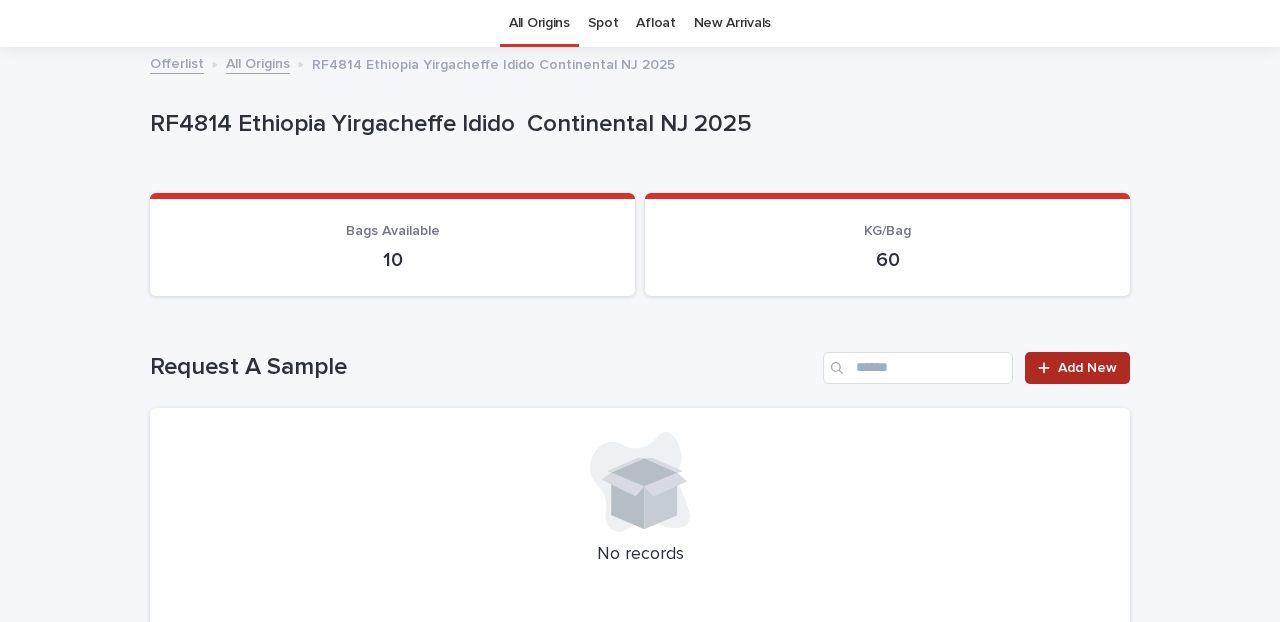 click 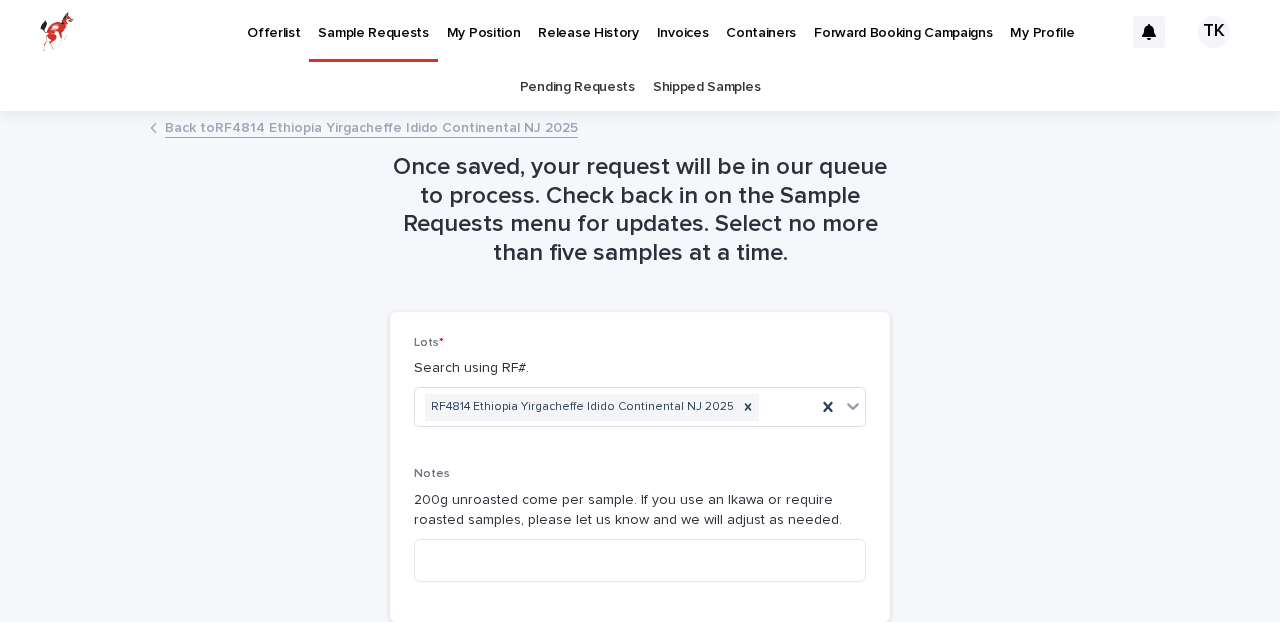 scroll, scrollTop: 148, scrollLeft: 0, axis: vertical 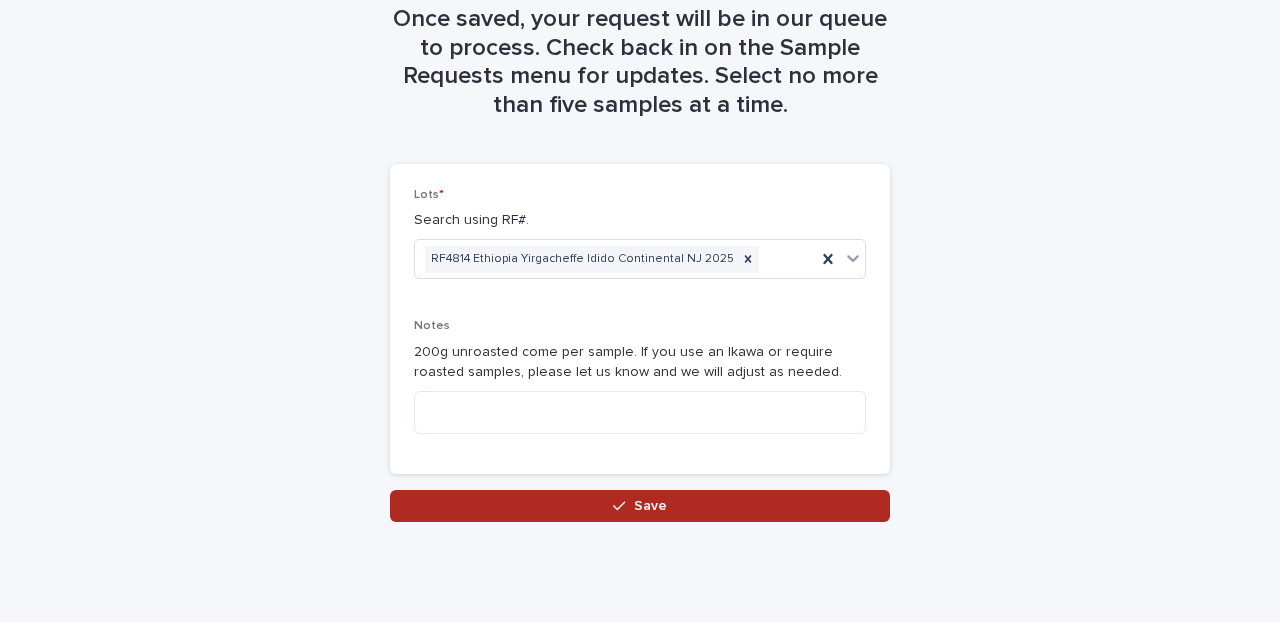 click on "Save" at bounding box center (650, 506) 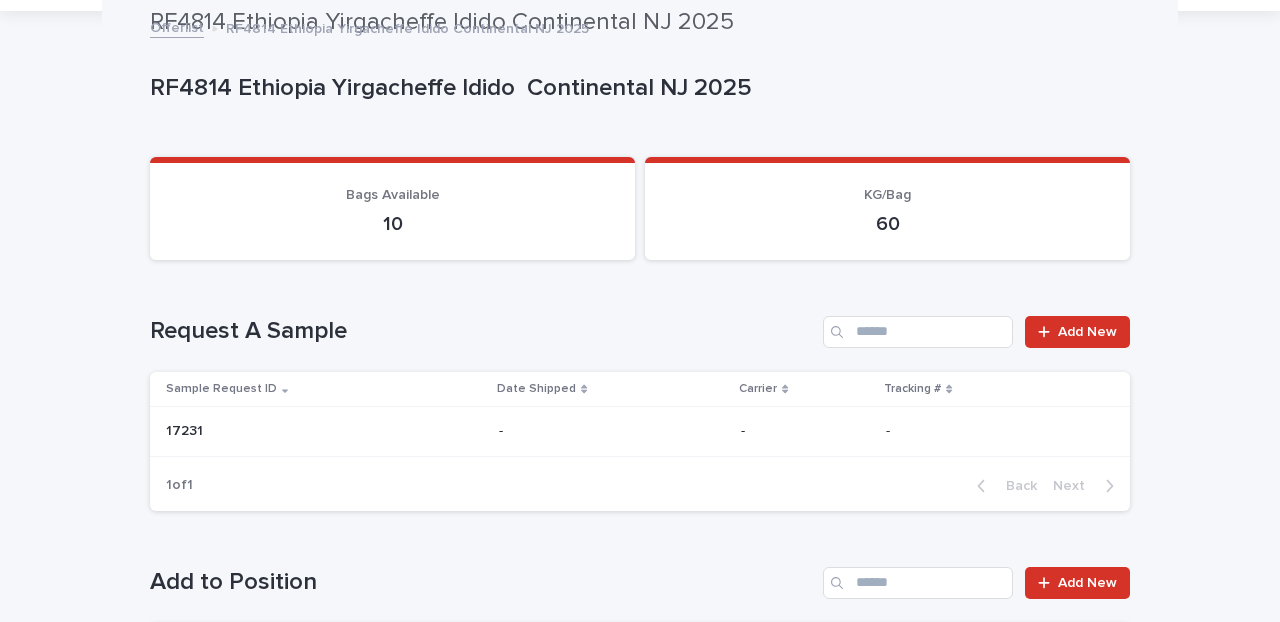 scroll, scrollTop: 0, scrollLeft: 0, axis: both 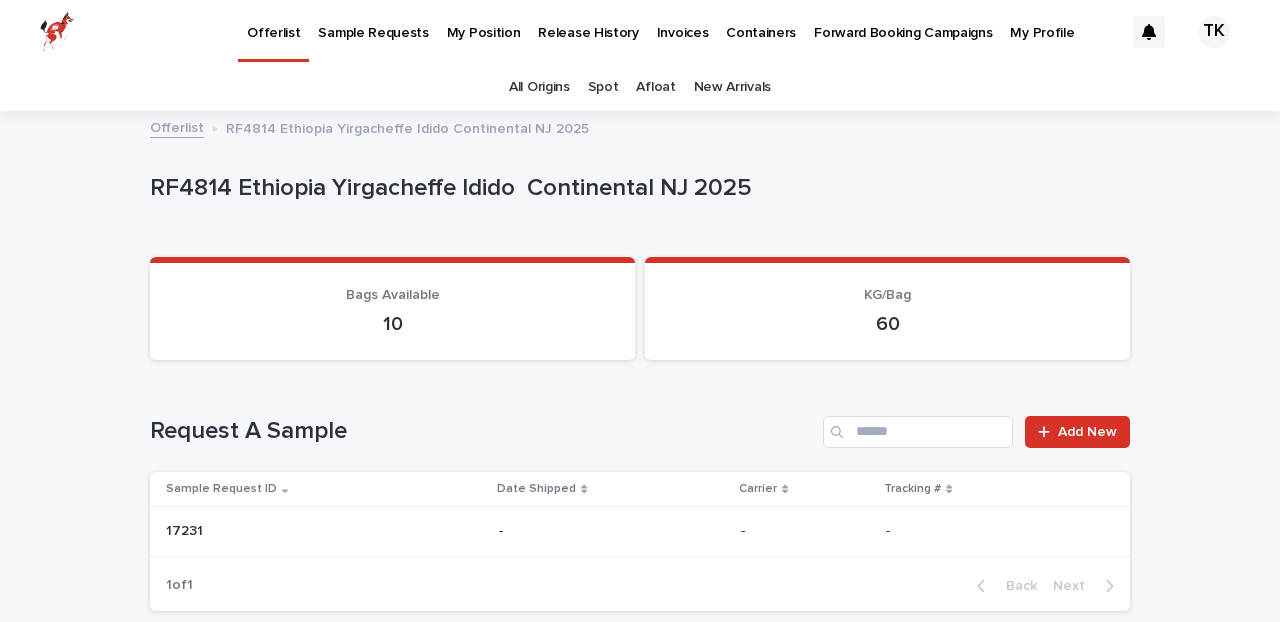 click on "Sample Requests" at bounding box center [373, 21] 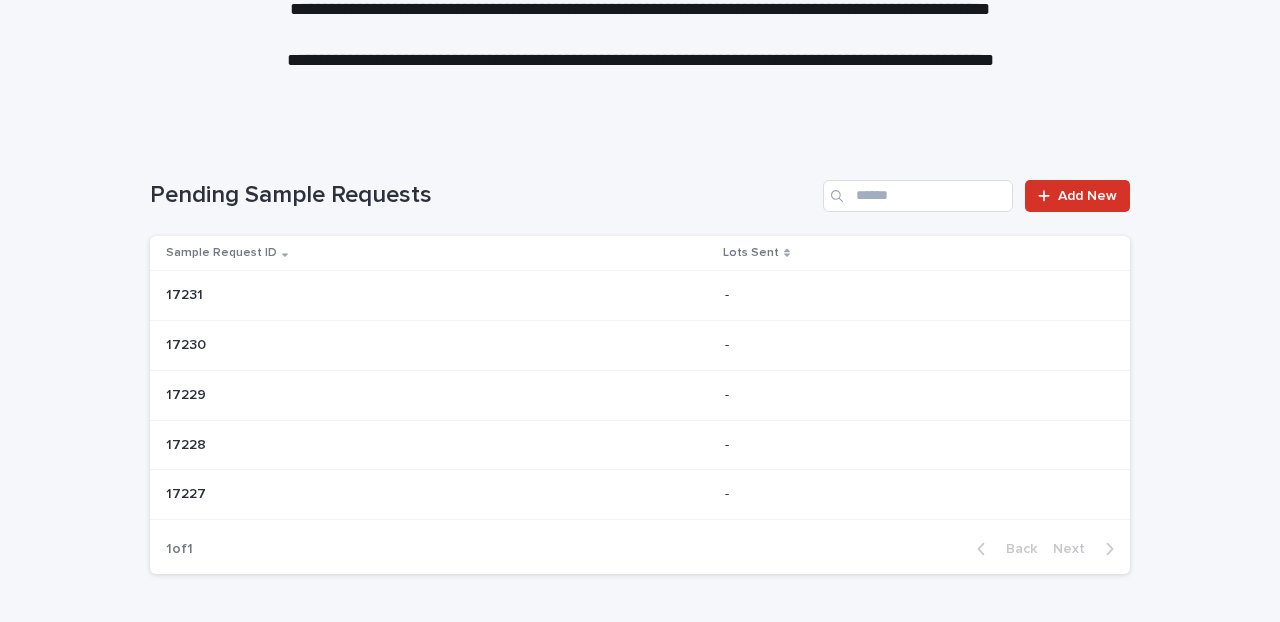 scroll, scrollTop: 202, scrollLeft: 0, axis: vertical 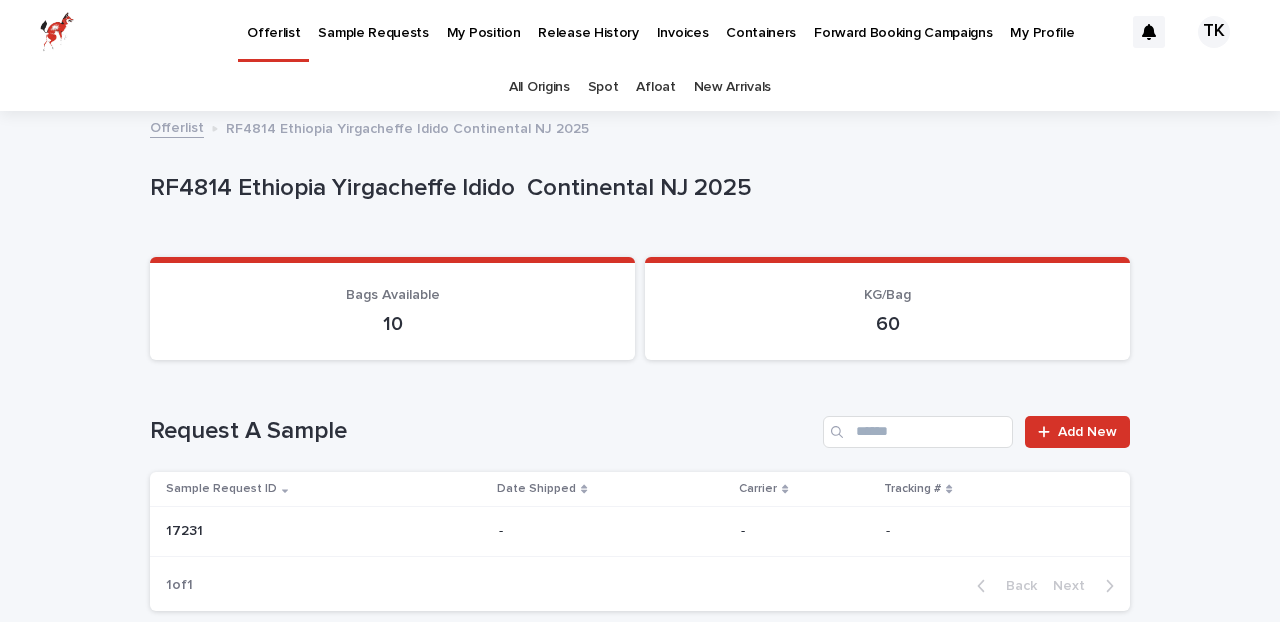 click on "Offerlist" at bounding box center [273, 21] 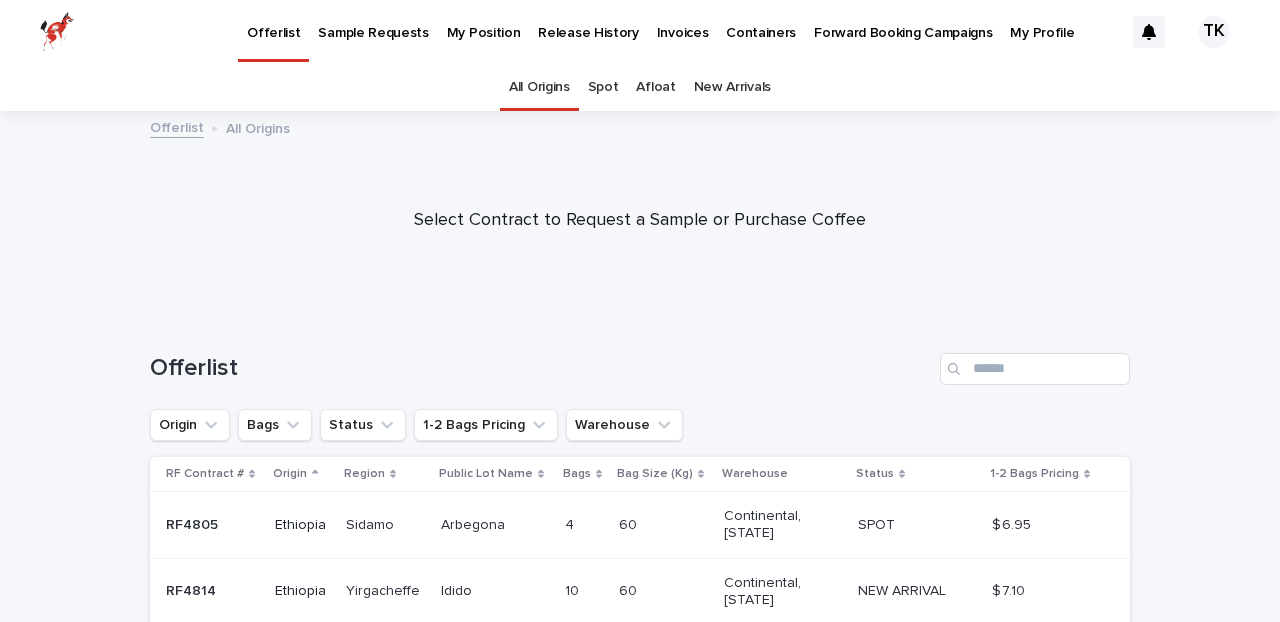 click at bounding box center [495, 525] 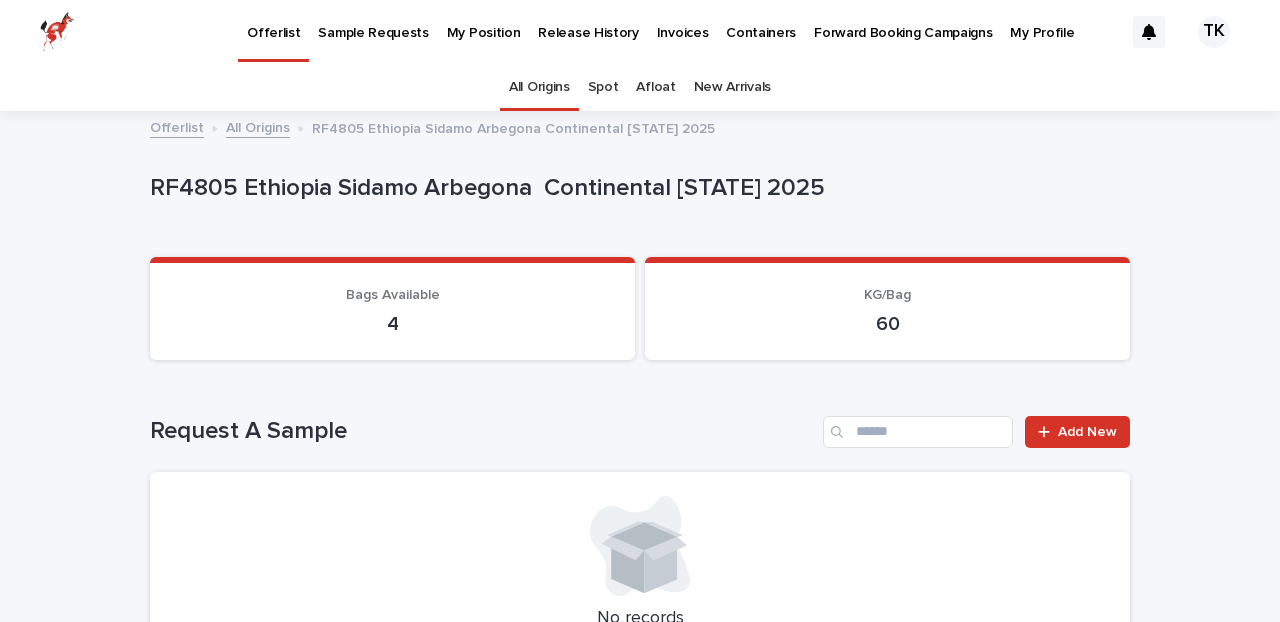 scroll, scrollTop: 64, scrollLeft: 0, axis: vertical 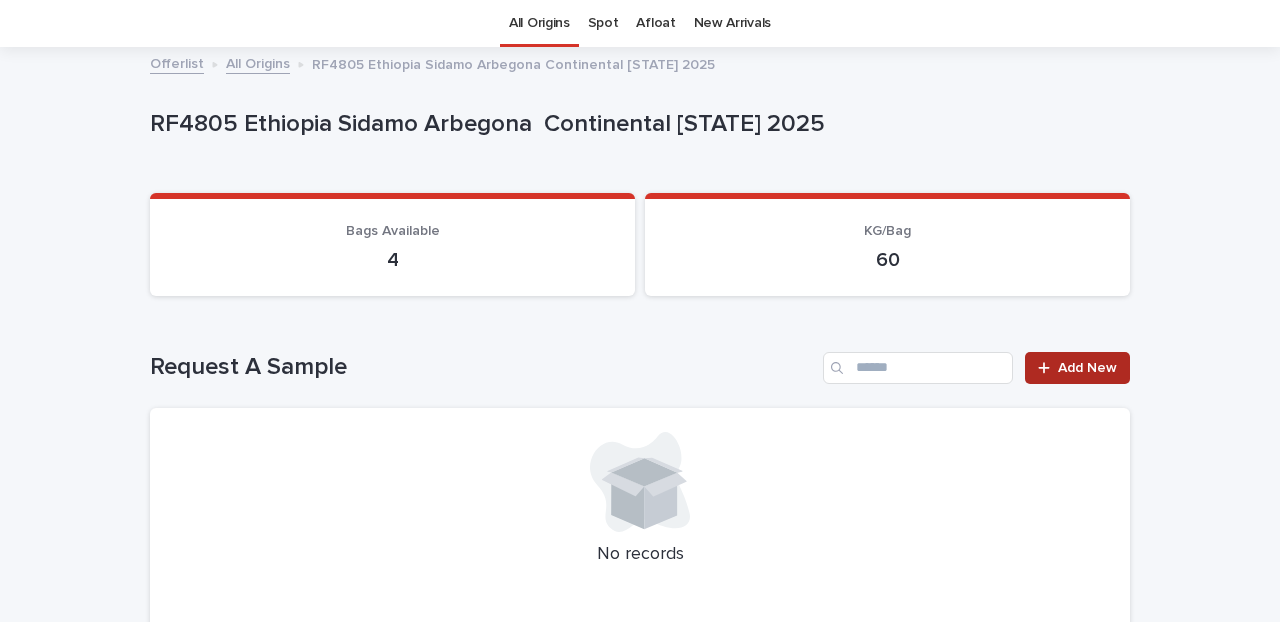 click on "Add New" at bounding box center (1087, 368) 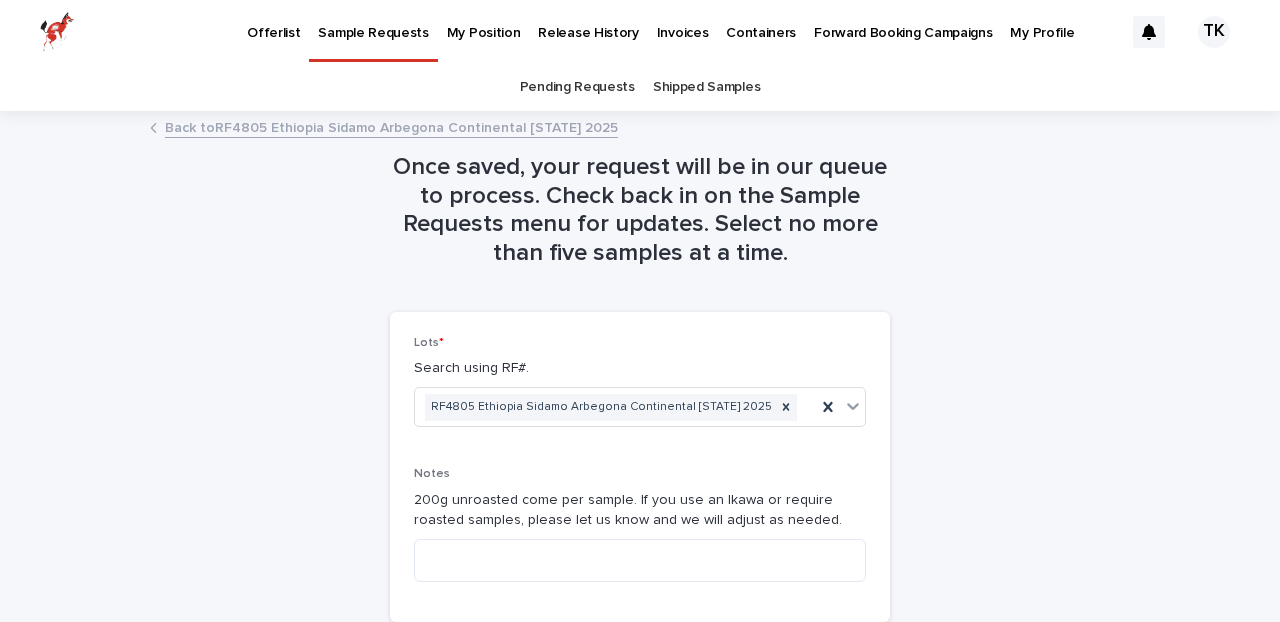 scroll, scrollTop: 148, scrollLeft: 0, axis: vertical 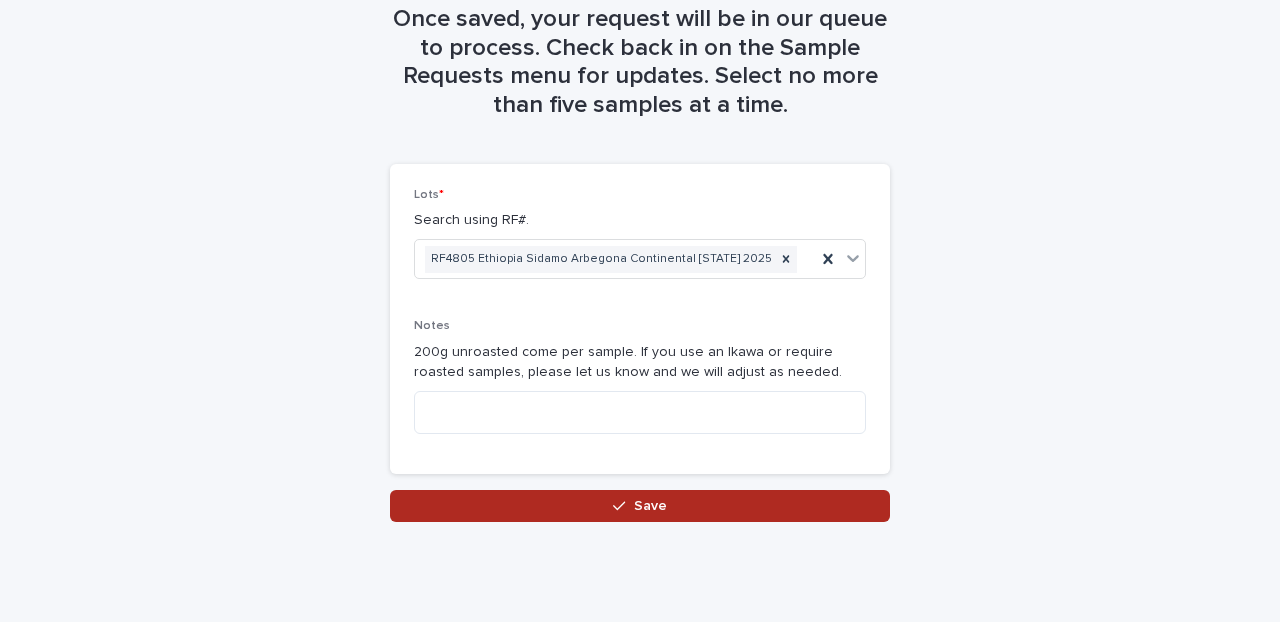 click on "Save" at bounding box center [640, 506] 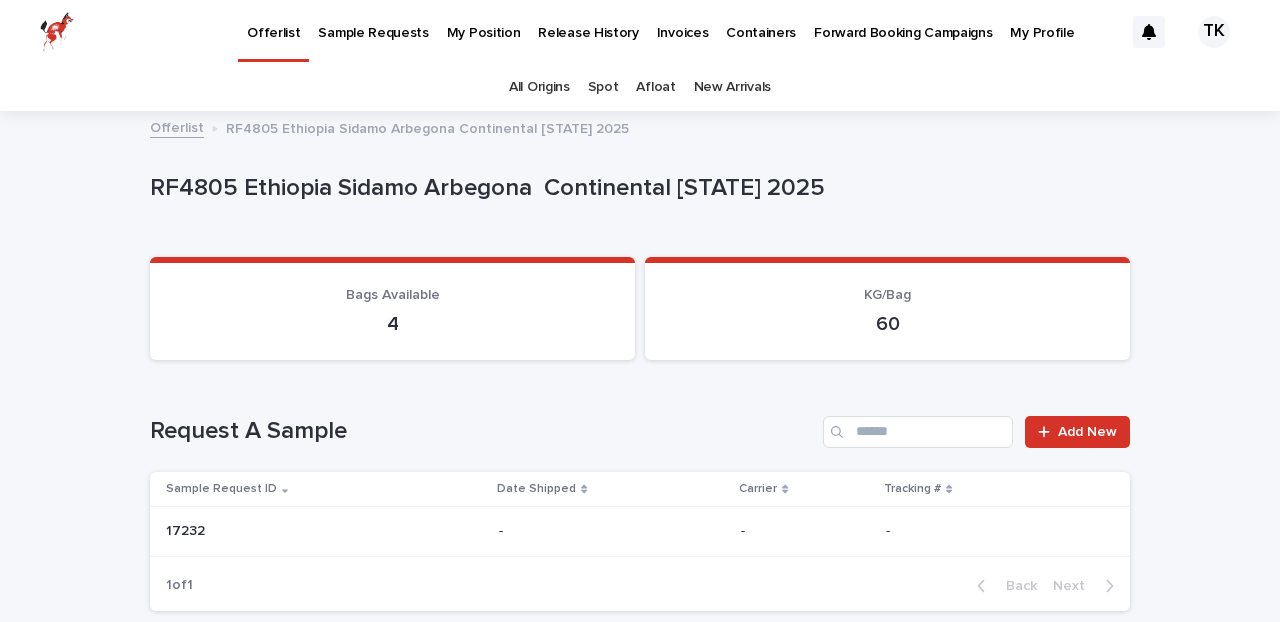 click on "Sample Requests" at bounding box center [373, 21] 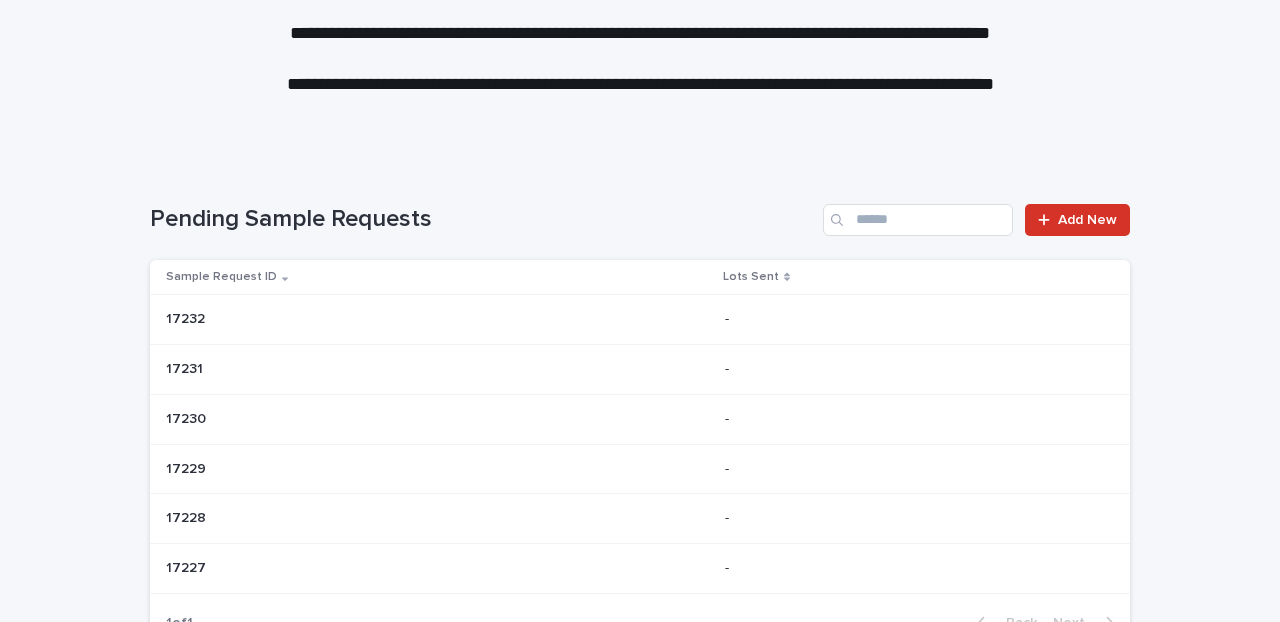 scroll, scrollTop: 0, scrollLeft: 0, axis: both 